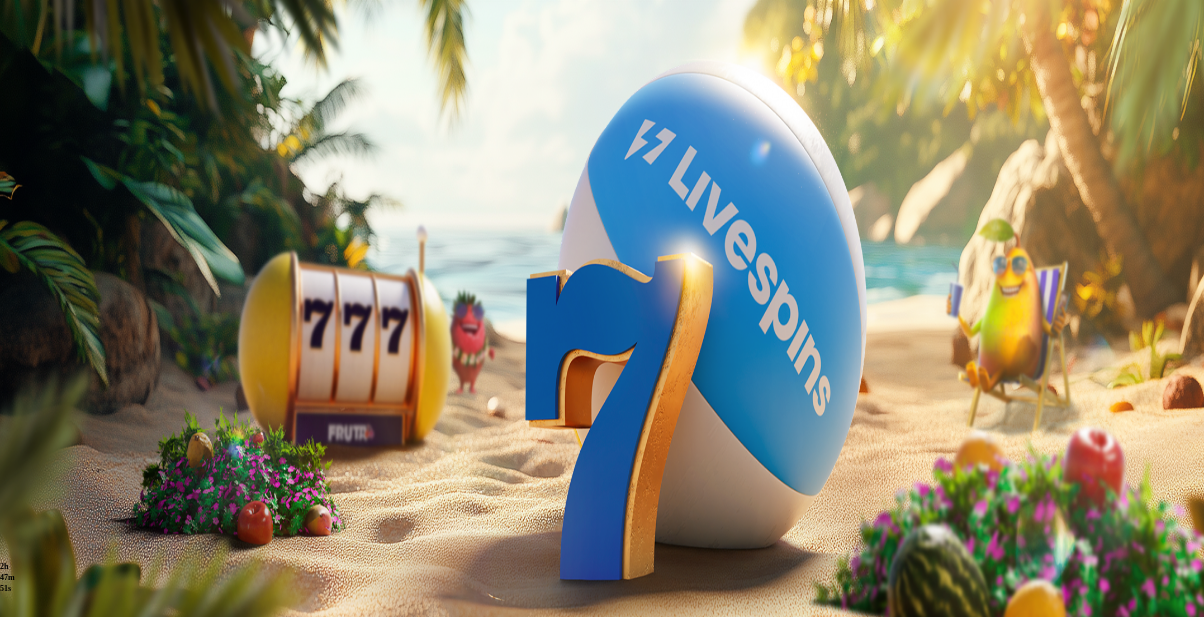 scroll, scrollTop: 0, scrollLeft: 0, axis: both 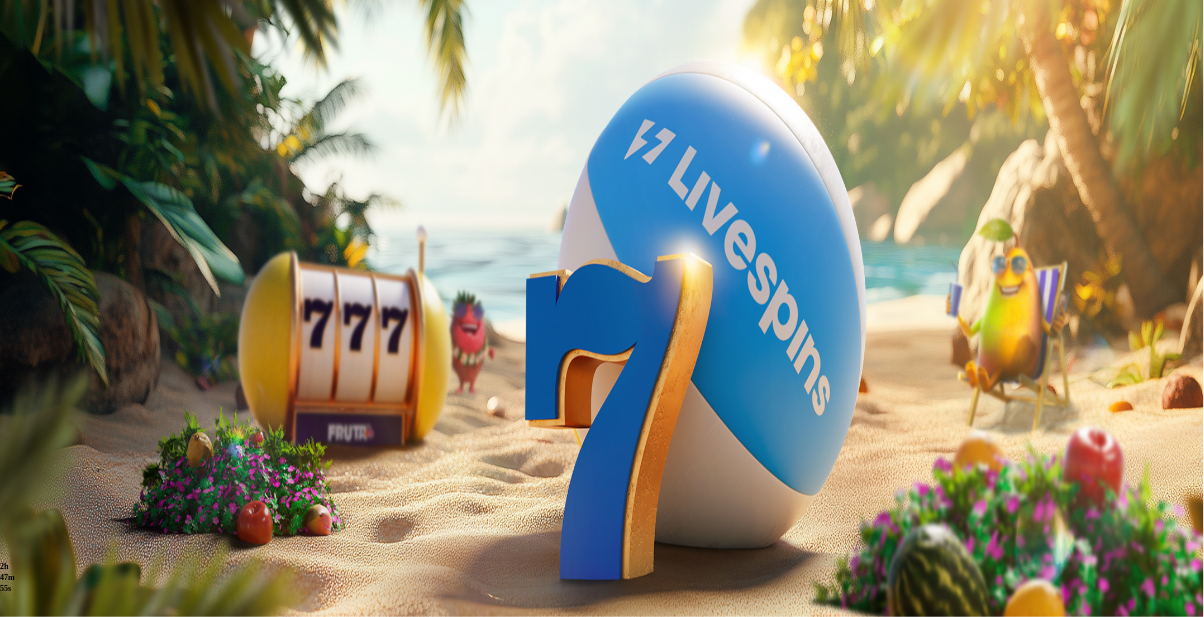 click at bounding box center (52, 295) 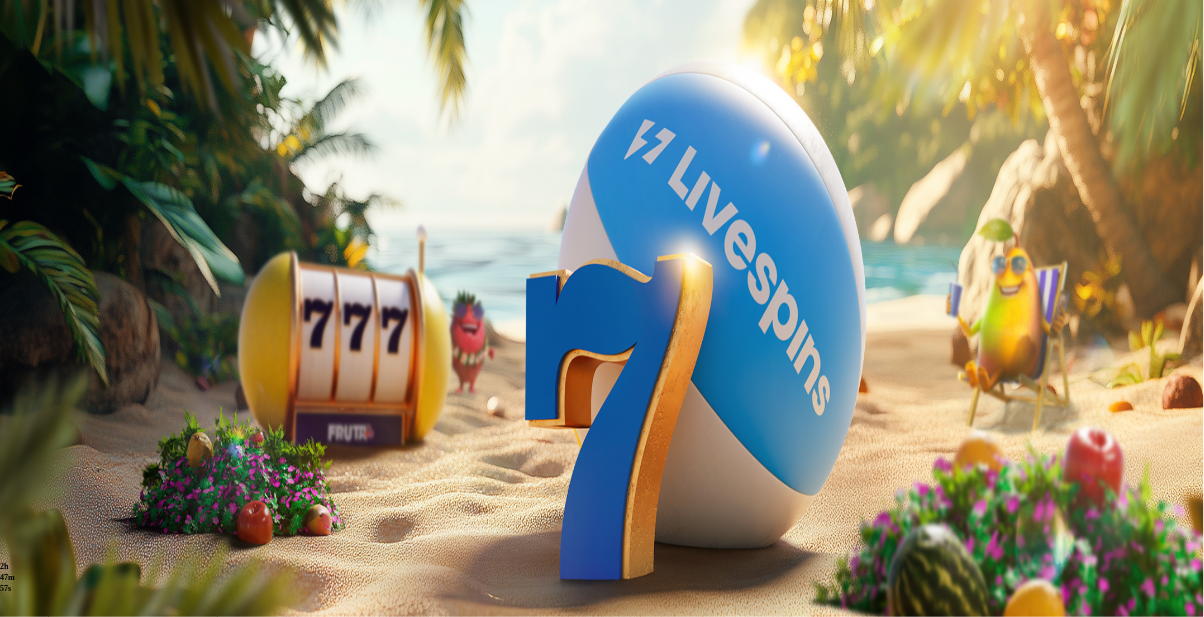 scroll, scrollTop: 94, scrollLeft: 0, axis: vertical 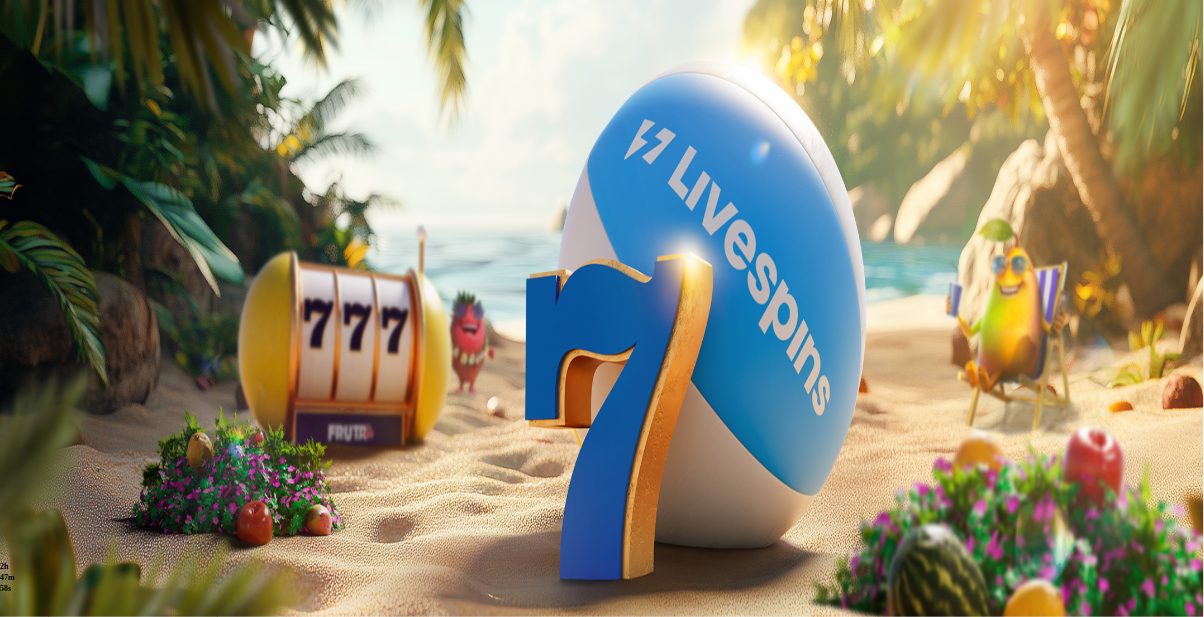 click on "Kirjaudu ulos" at bounding box center [54, 786] 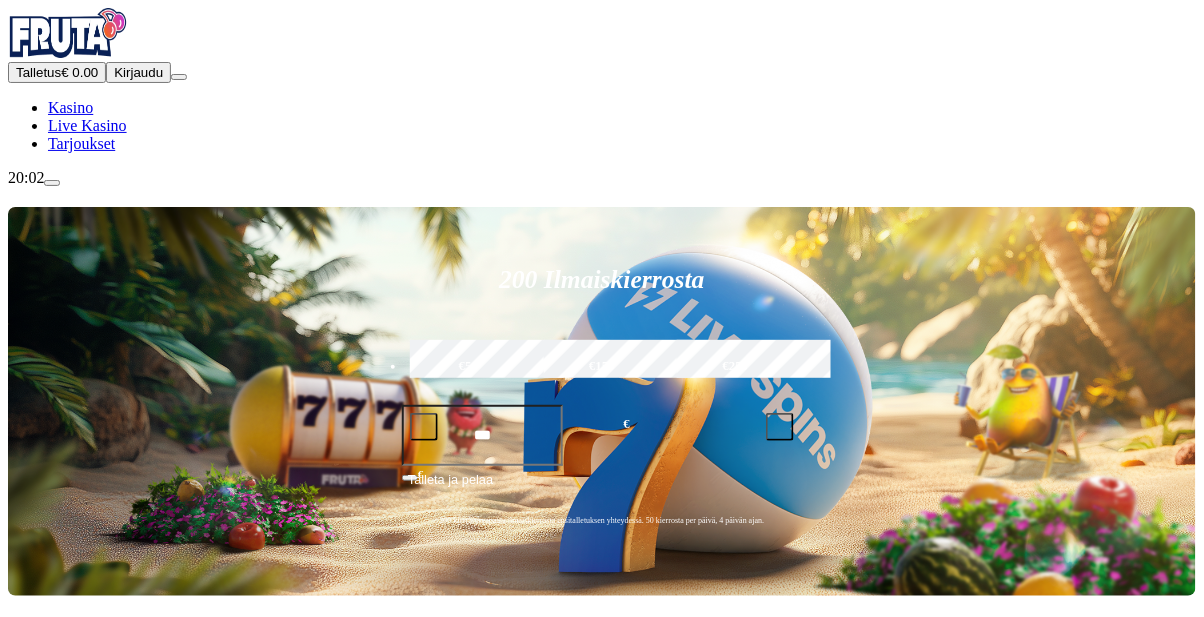 click on "Kirjaudu" at bounding box center [138, 72] 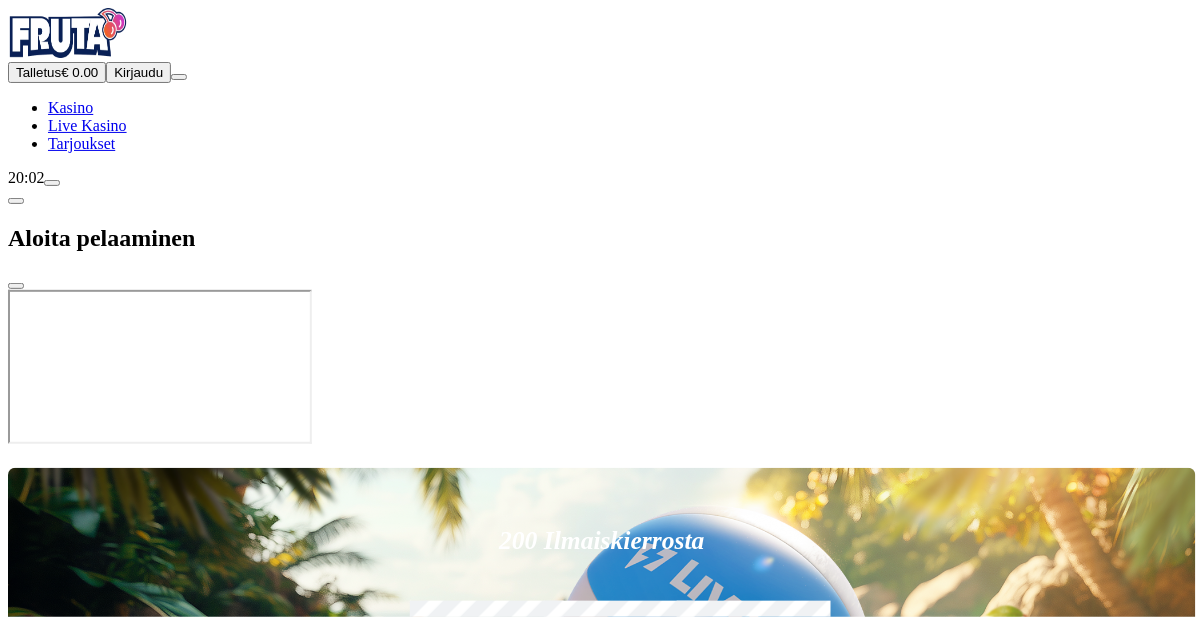 click on "Kirjaudu" at bounding box center (138, 72) 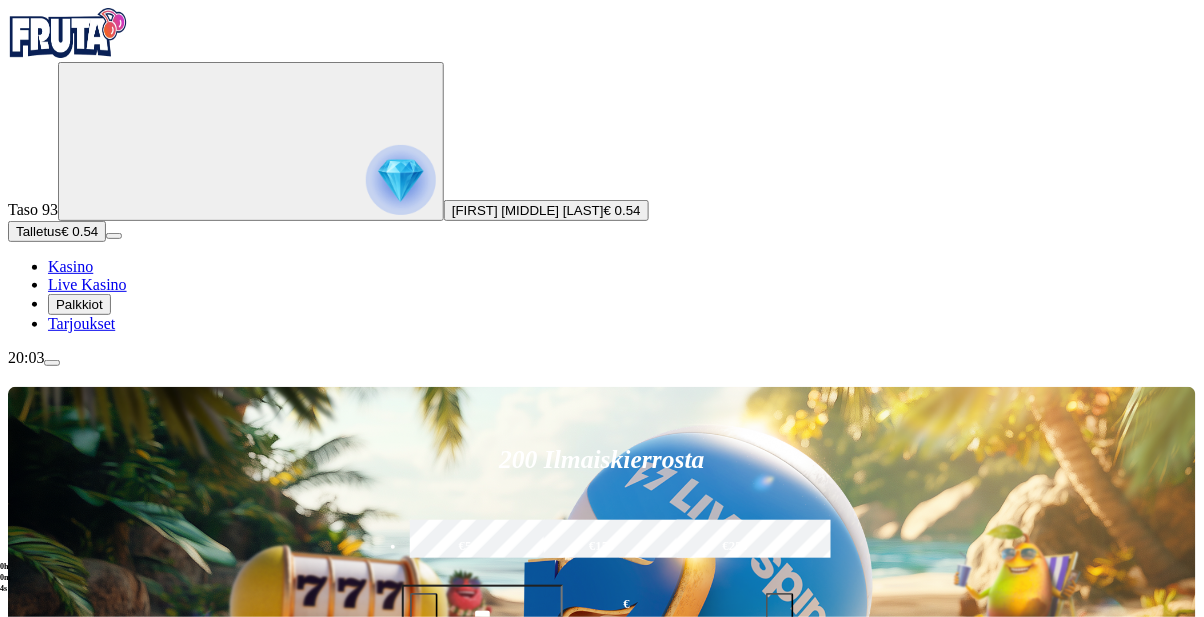 click on "Talletus € 0.54" at bounding box center [57, 231] 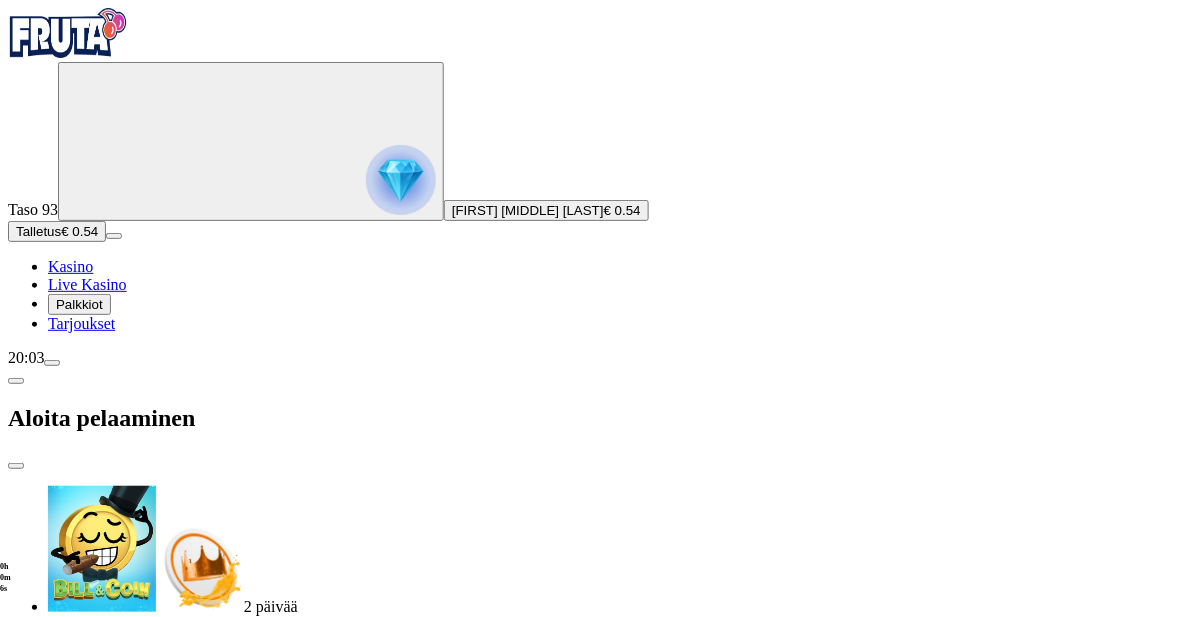 click on "€50" at bounding box center (237, 1757) 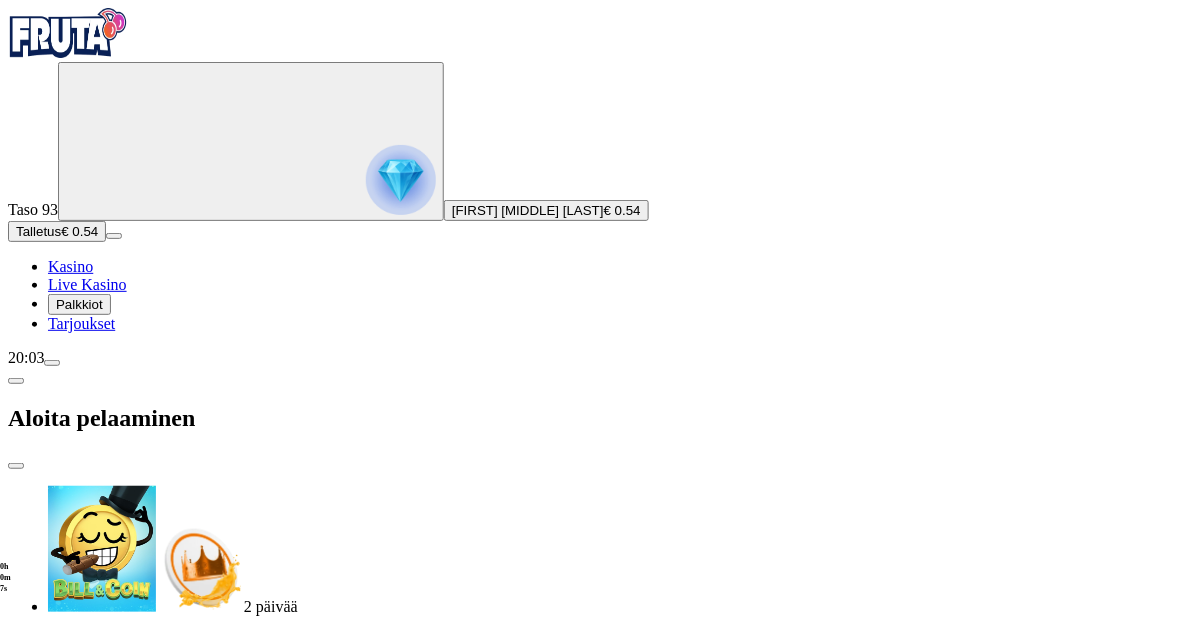 type on "**" 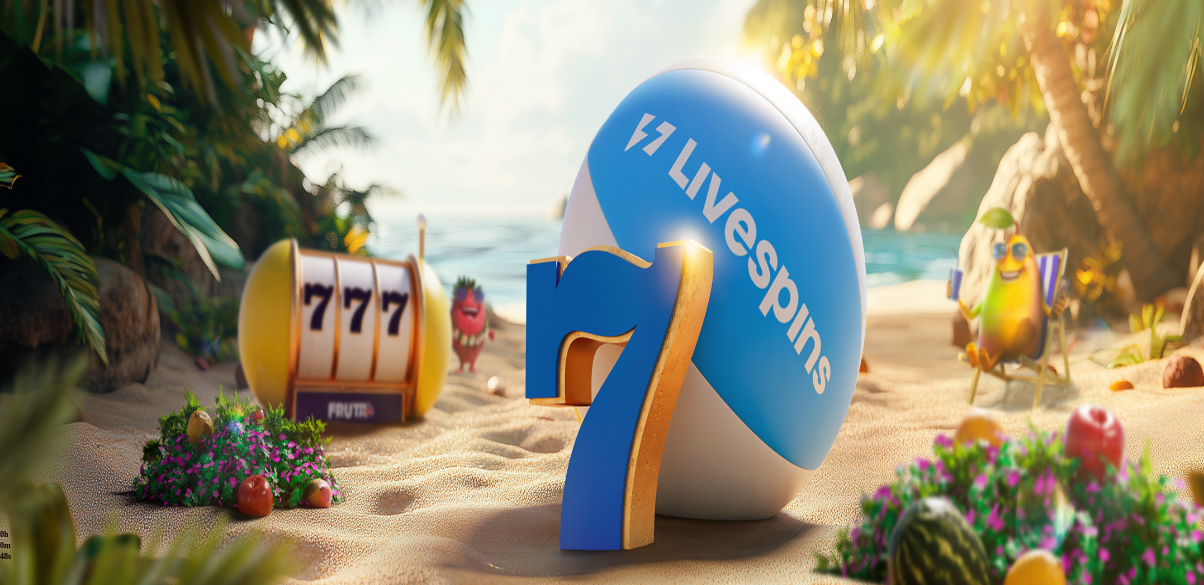 scroll, scrollTop: 0, scrollLeft: 0, axis: both 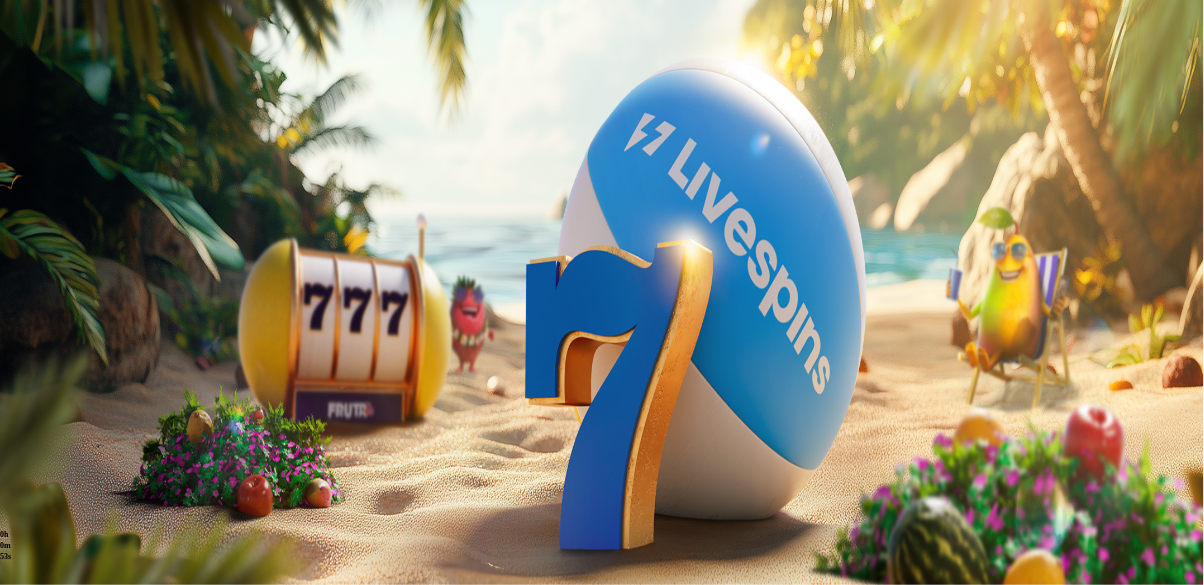 click at bounding box center [52, 363] 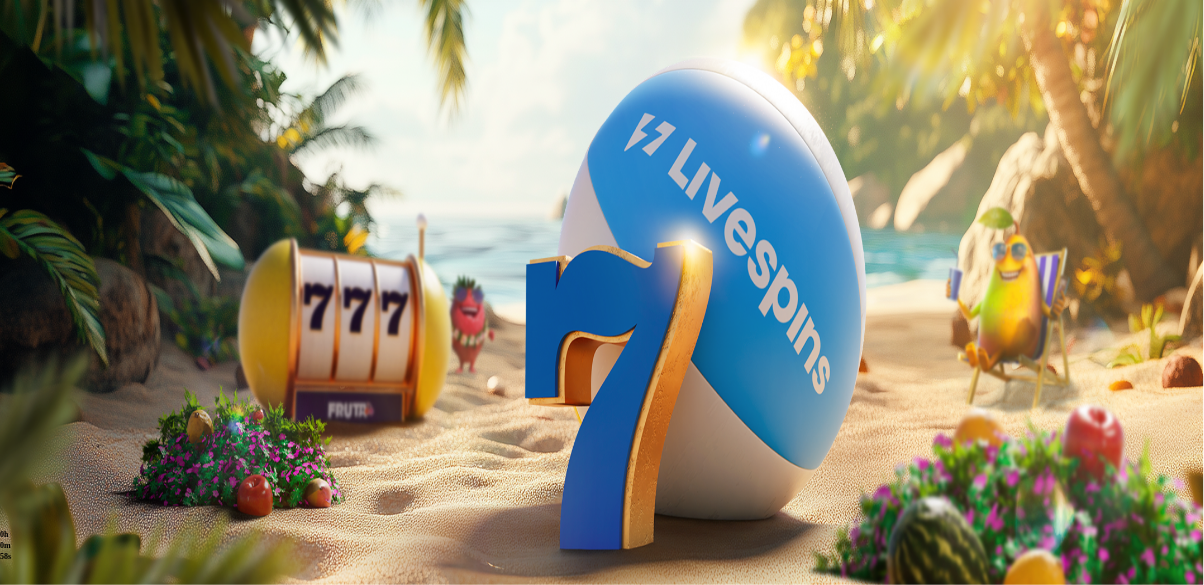 scroll, scrollTop: 126, scrollLeft: 0, axis: vertical 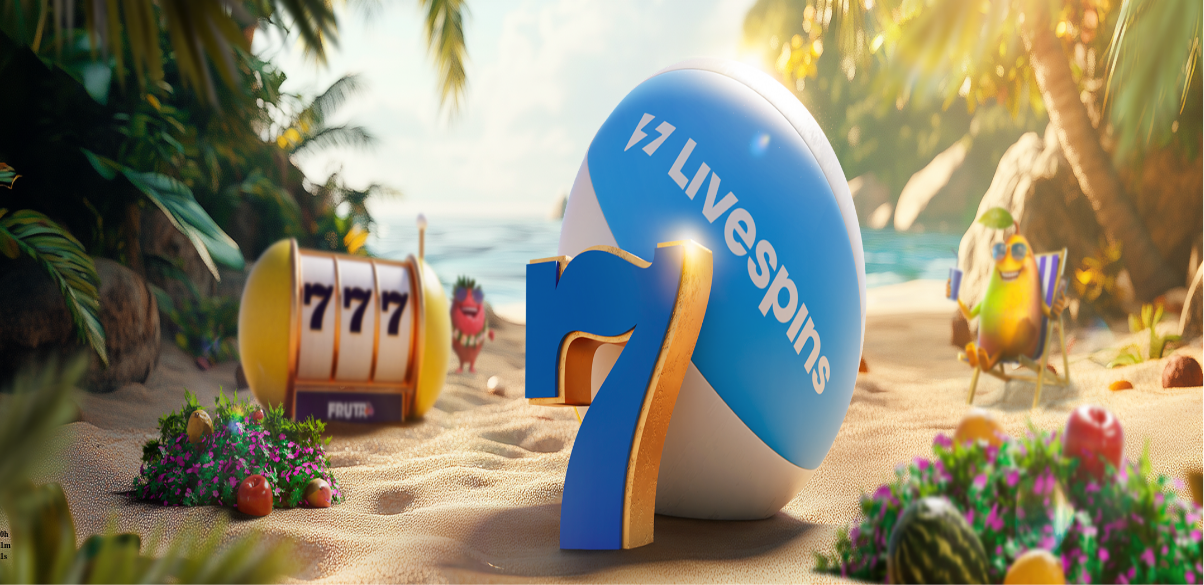 click on "Kasino" at bounding box center [70, 266] 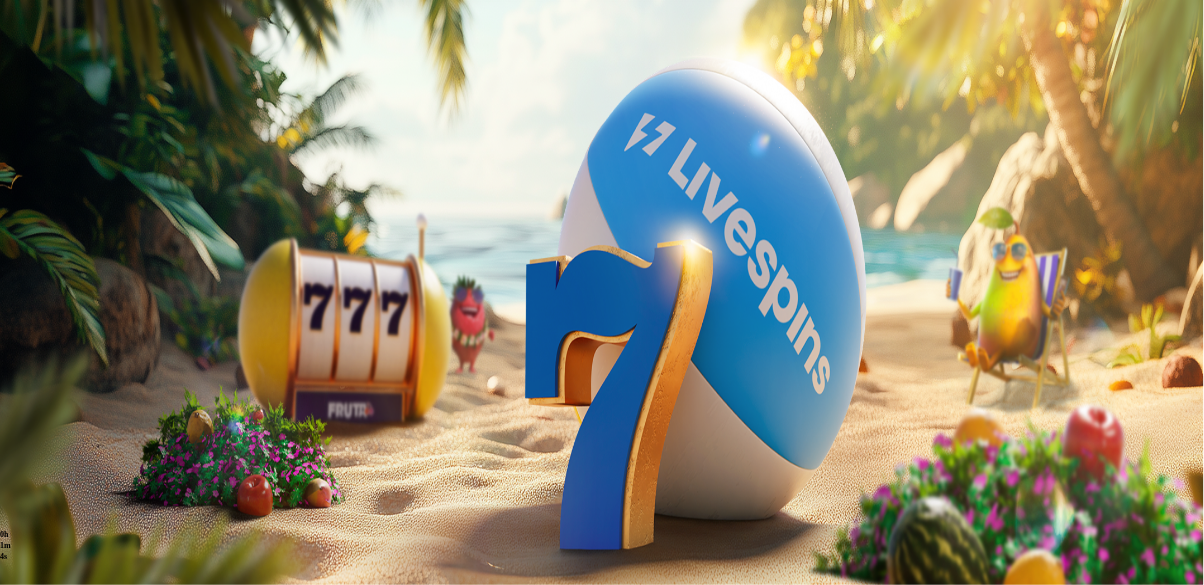 click on "Kasino" at bounding box center (70, 266) 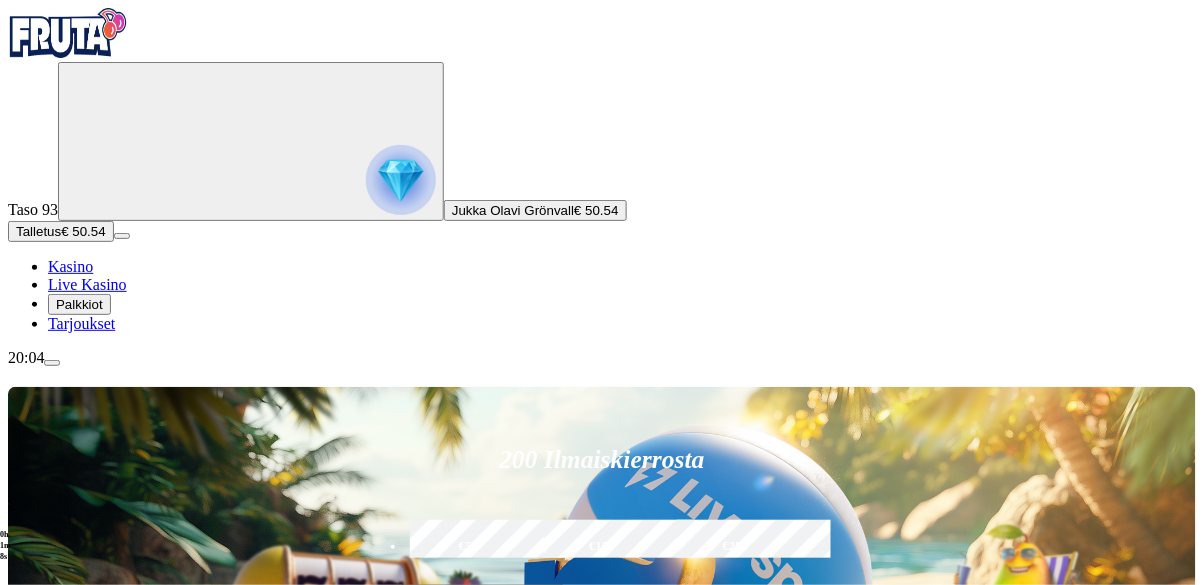 click on "Pelaa nyt" at bounding box center [77, 1188] 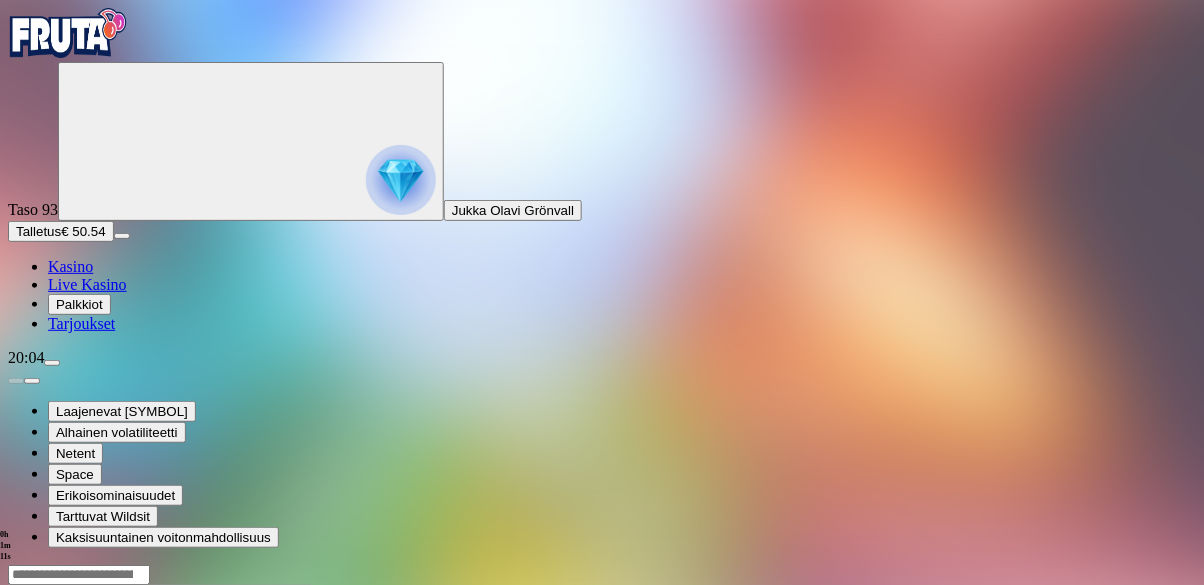 click at bounding box center (48, 757) 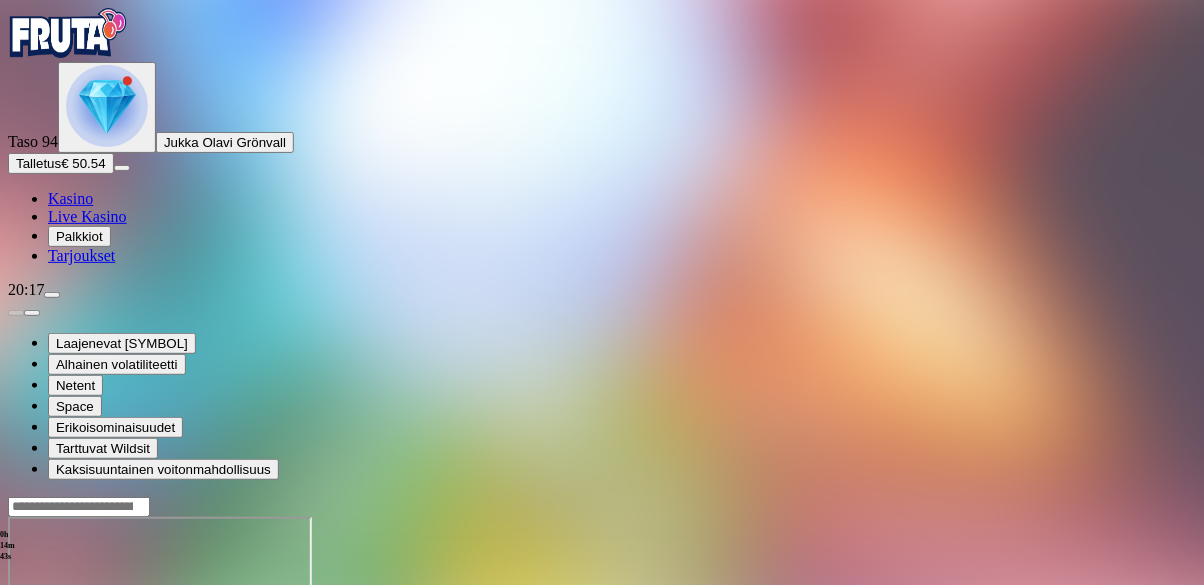 click at bounding box center (16, 689) 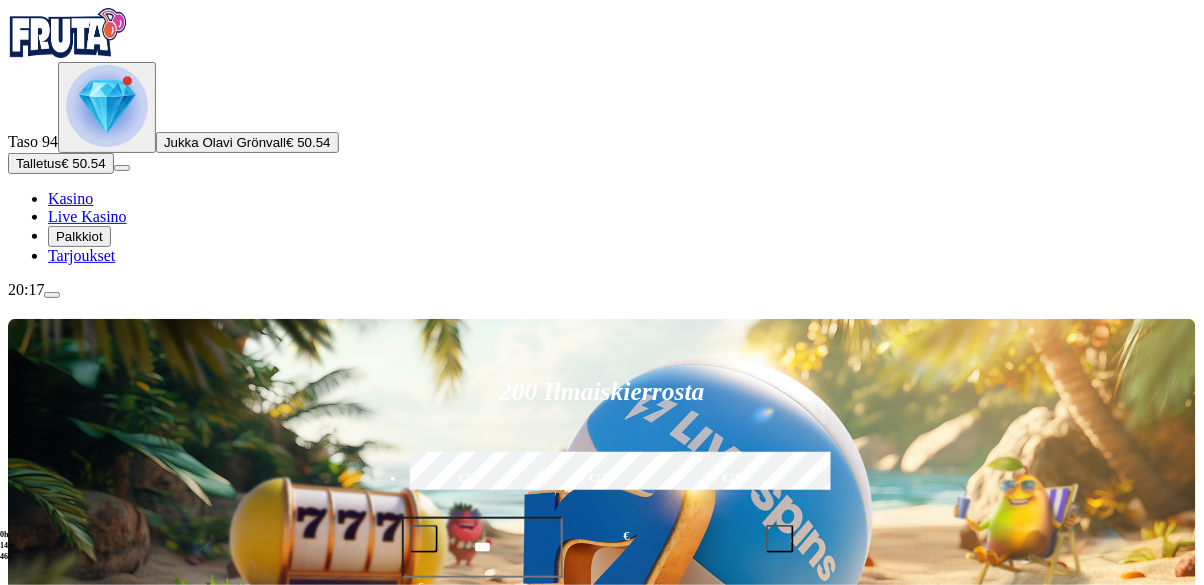 click on "Talletus € 50.54" at bounding box center (61, 163) 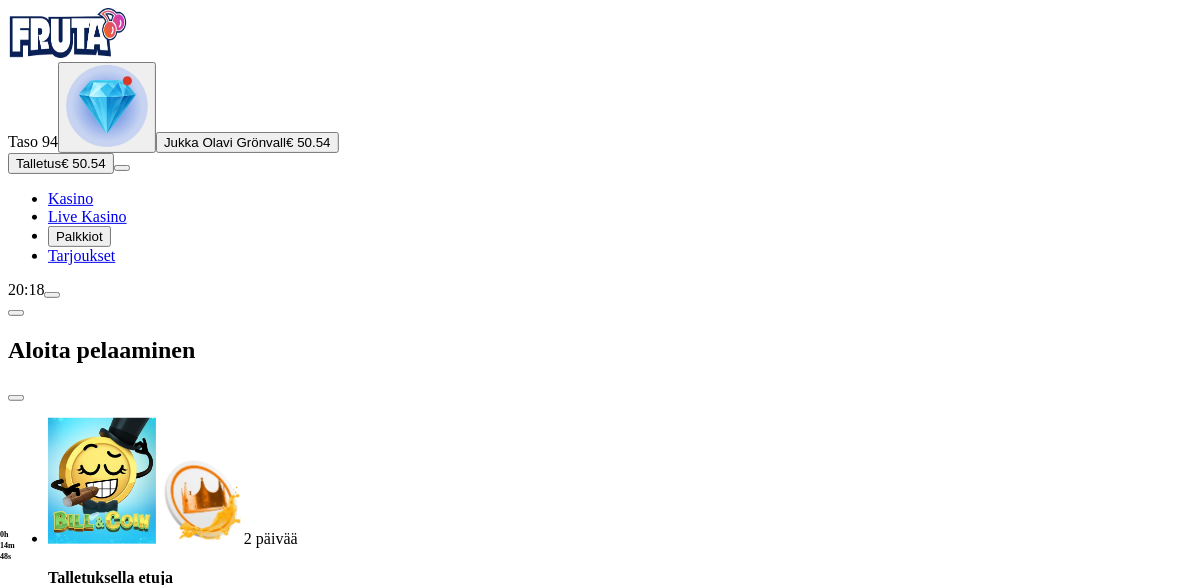 click on "€50" at bounding box center (237, 1689) 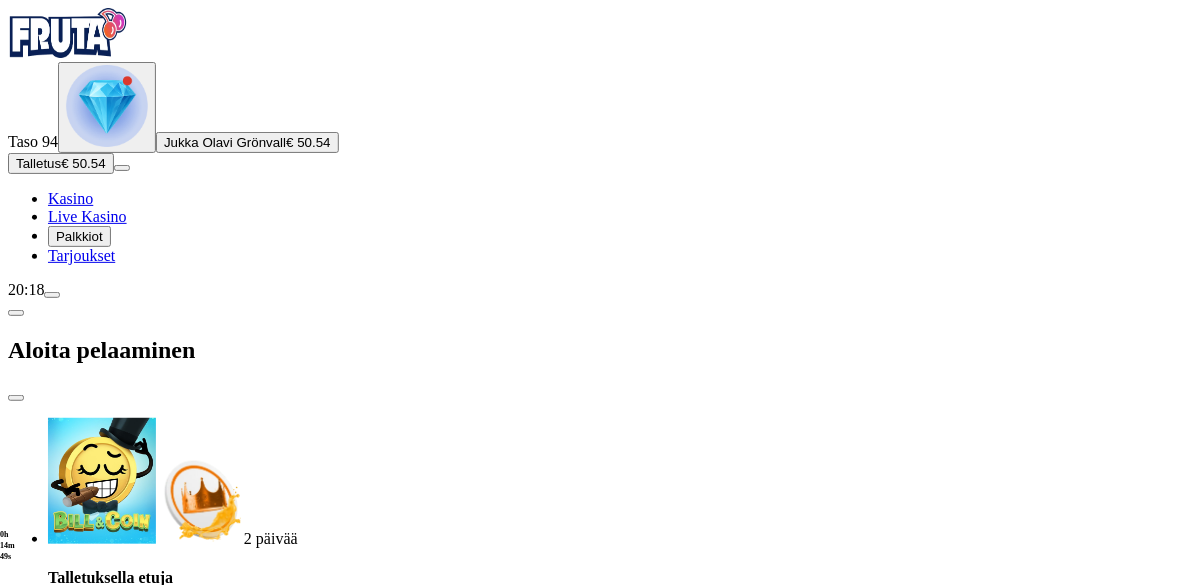 click on "TALLETA JA PELAA" at bounding box center [71, 1839] 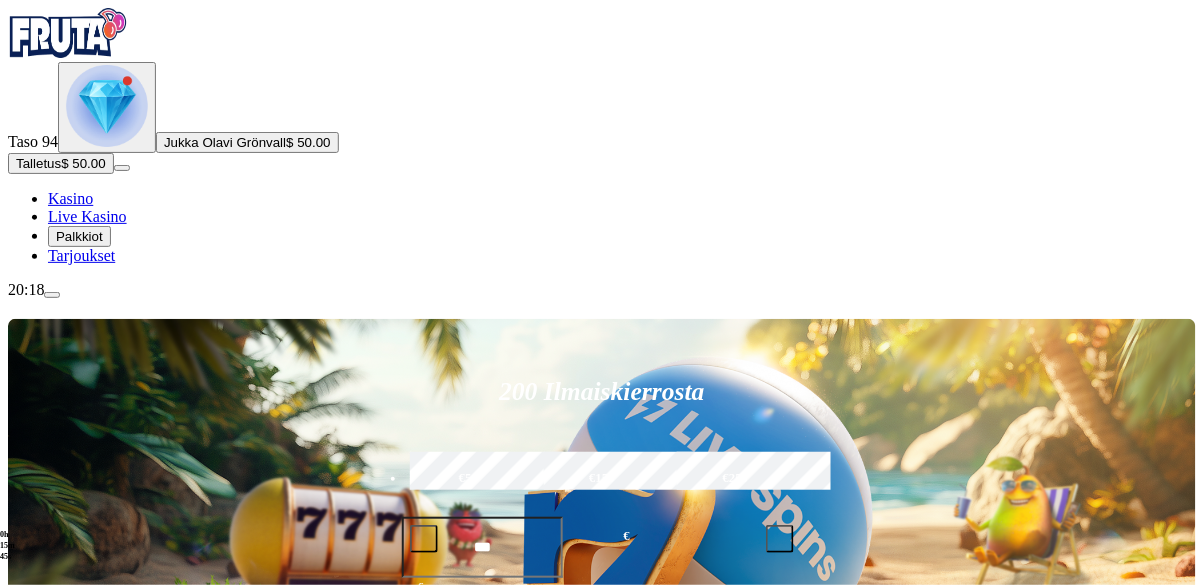 click on "Pelaa nyt" at bounding box center [77, 1311] 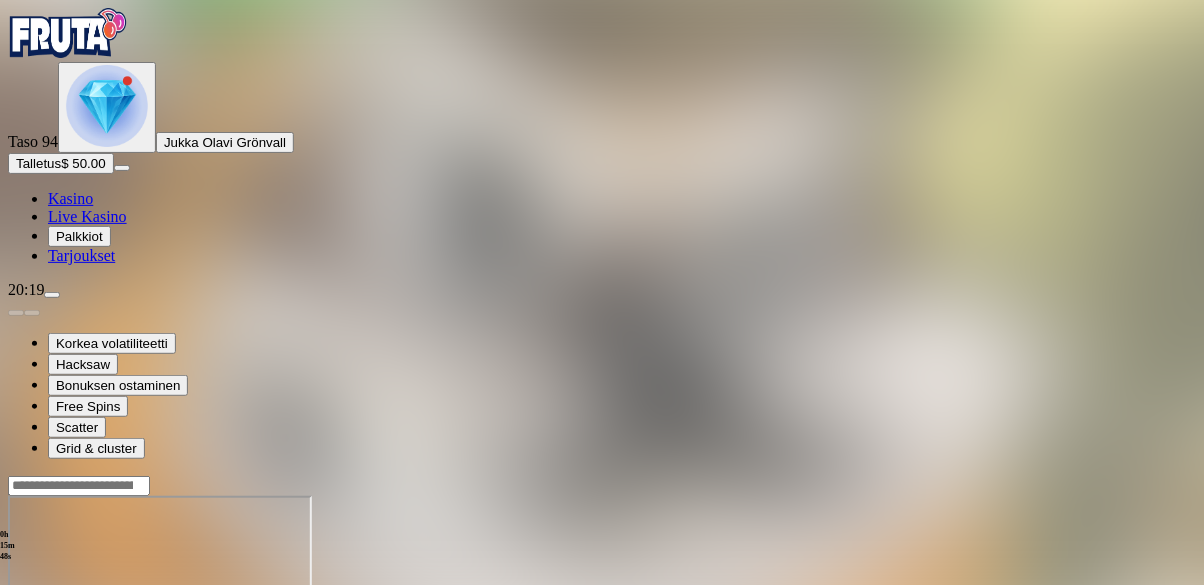 click at bounding box center (48, 668) 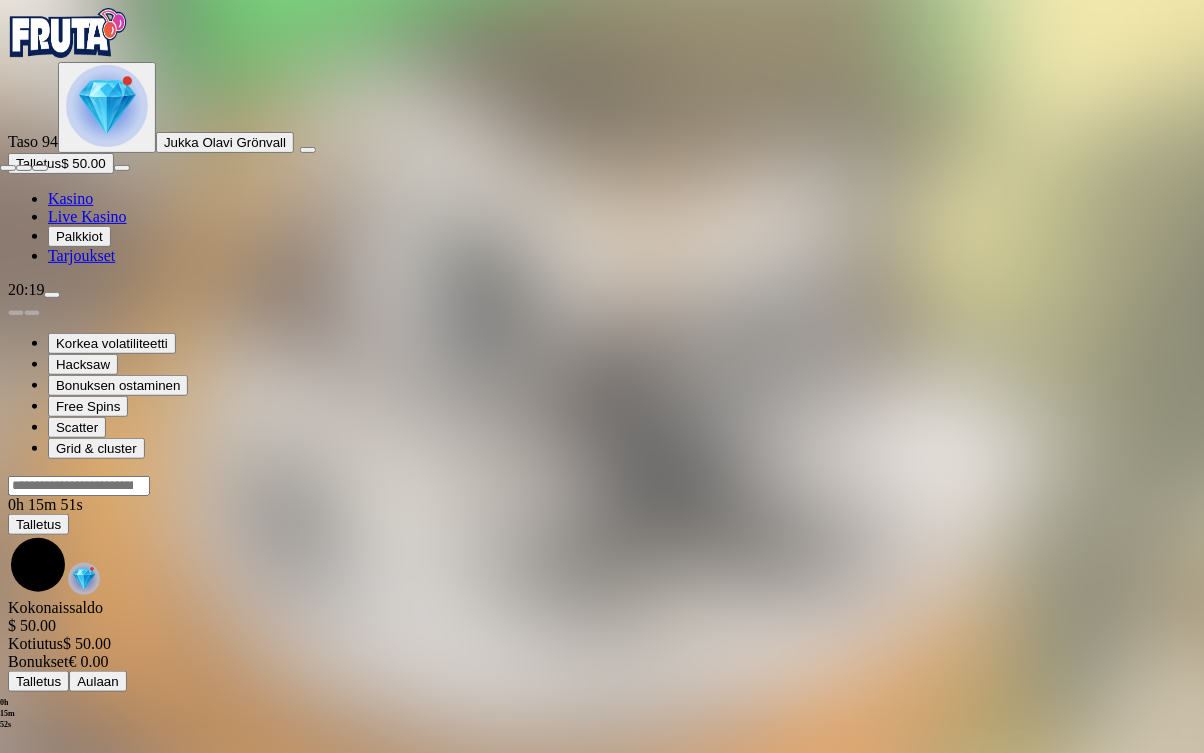 click at bounding box center (8, 168) 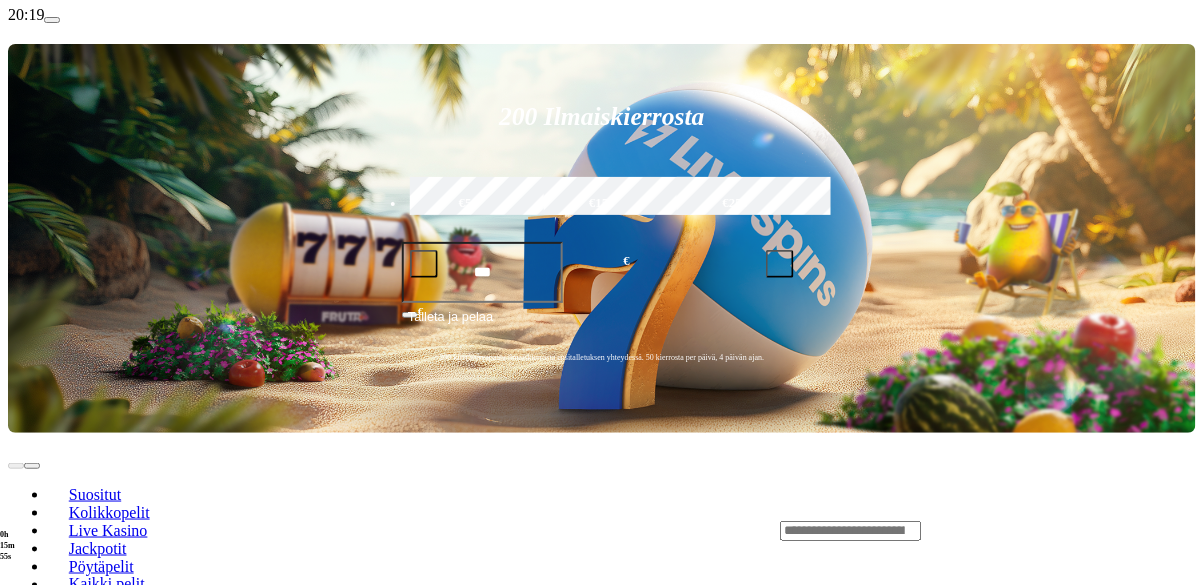 scroll, scrollTop: 277, scrollLeft: 0, axis: vertical 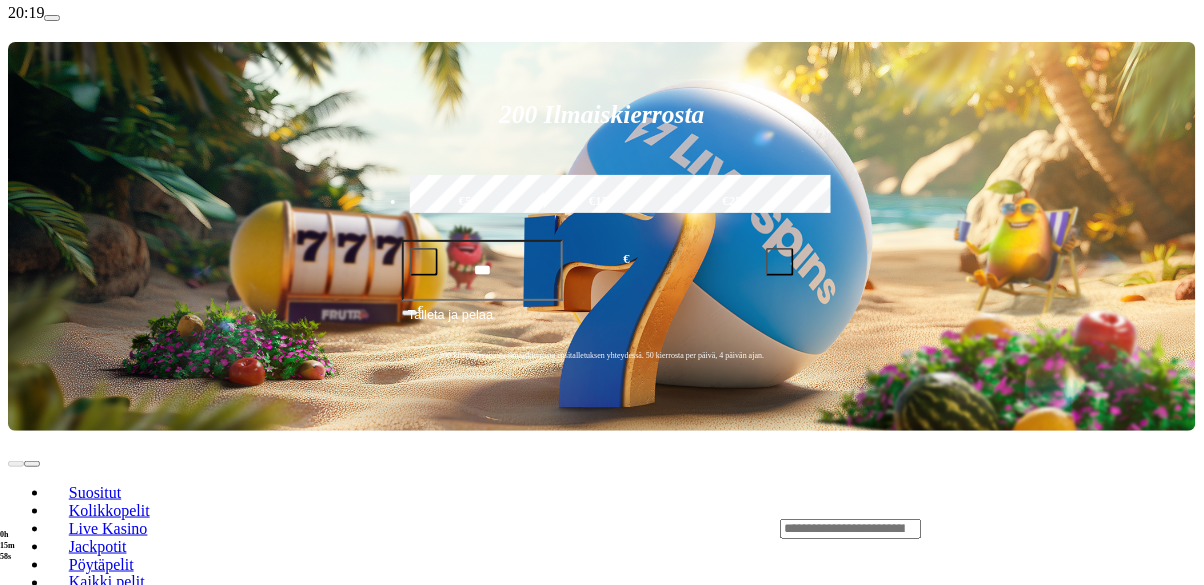 click on "Pelaa nyt" at bounding box center (77, 2095) 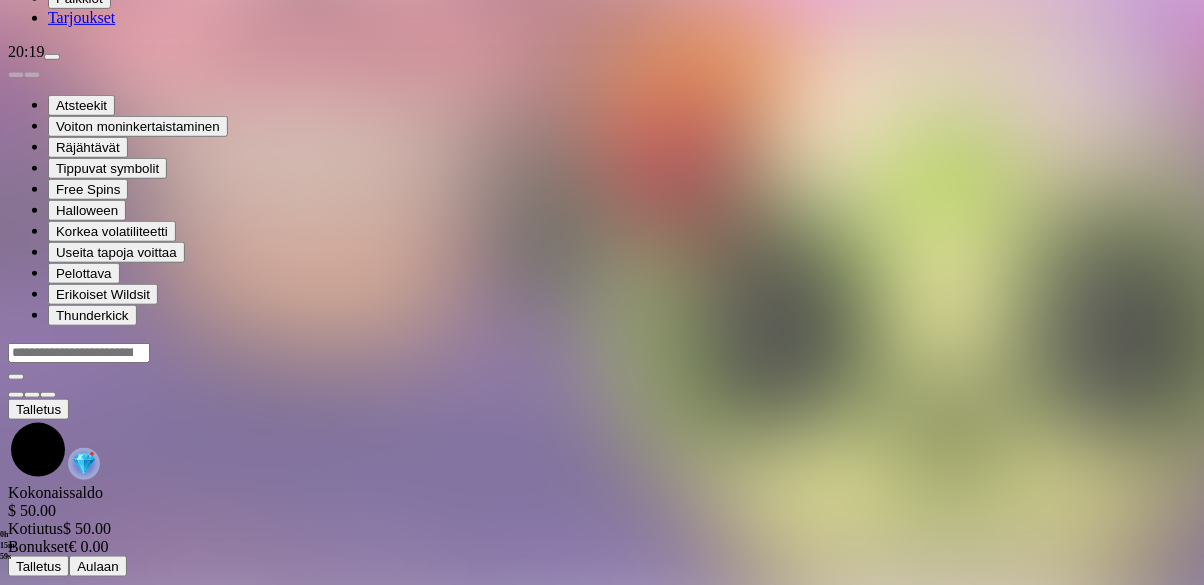 scroll, scrollTop: 0, scrollLeft: 0, axis: both 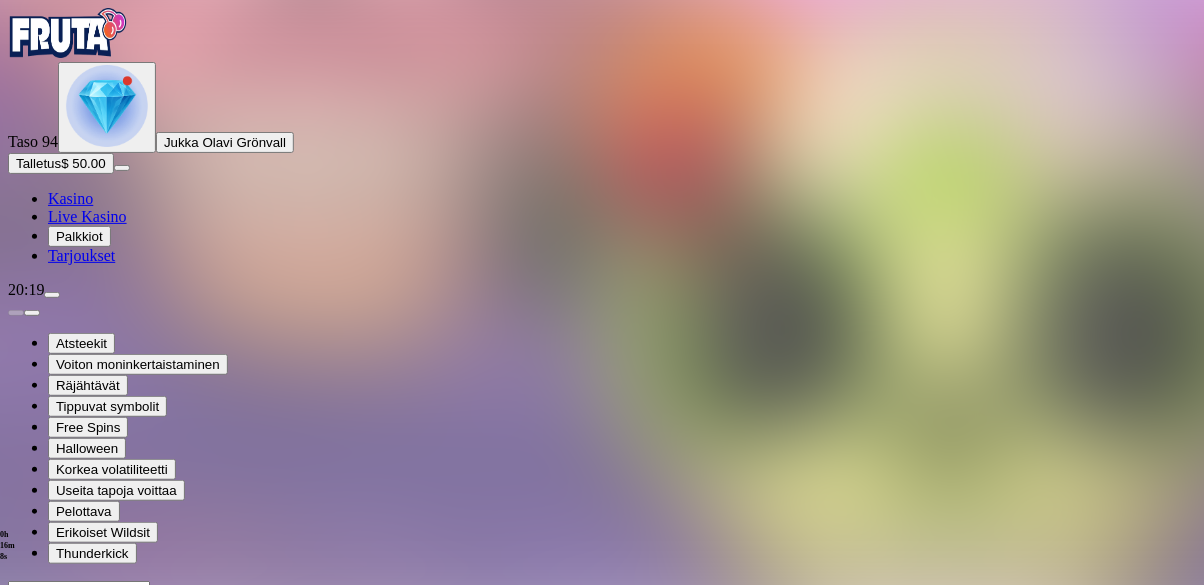 click at bounding box center [48, 773] 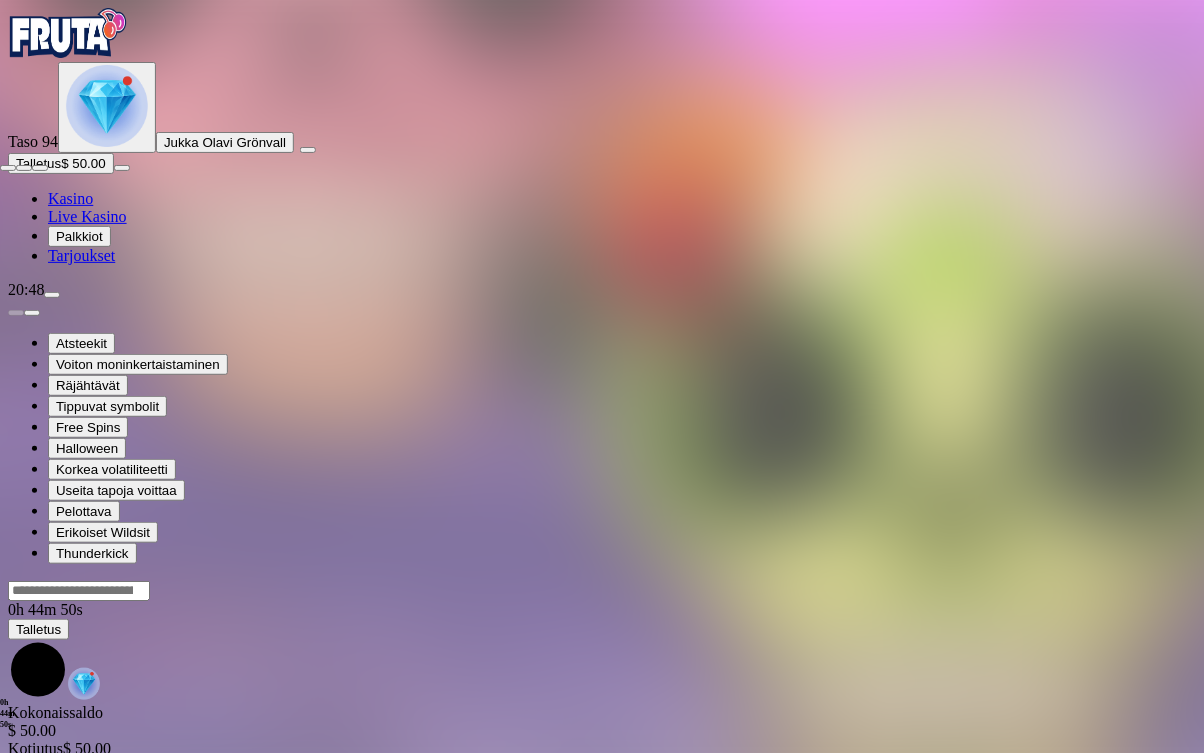 click at bounding box center (8, 168) 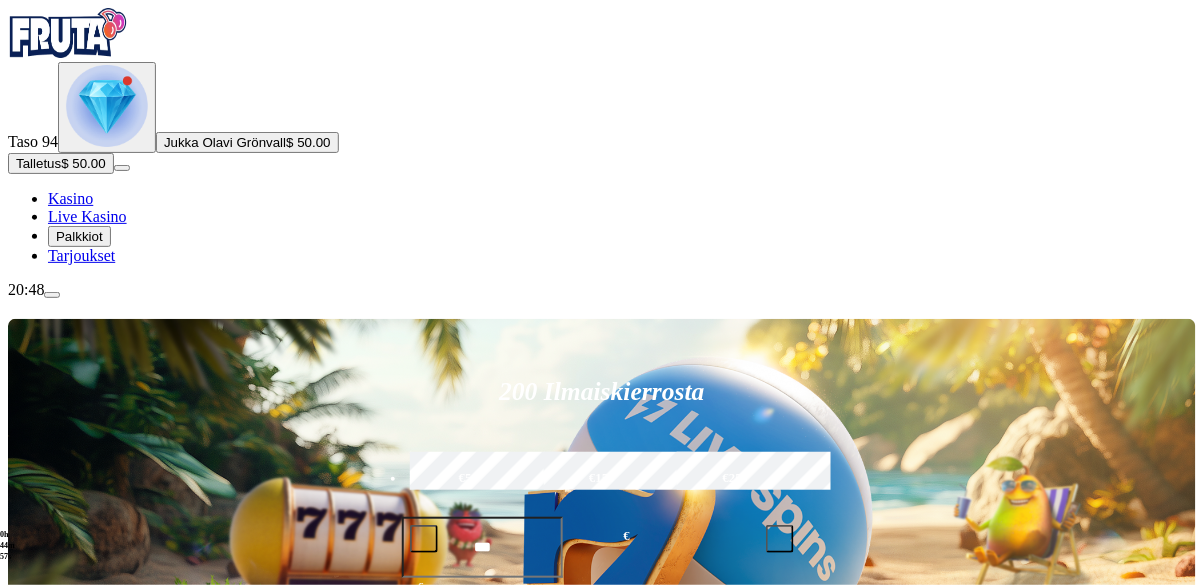 click on "Talletus" at bounding box center [38, 163] 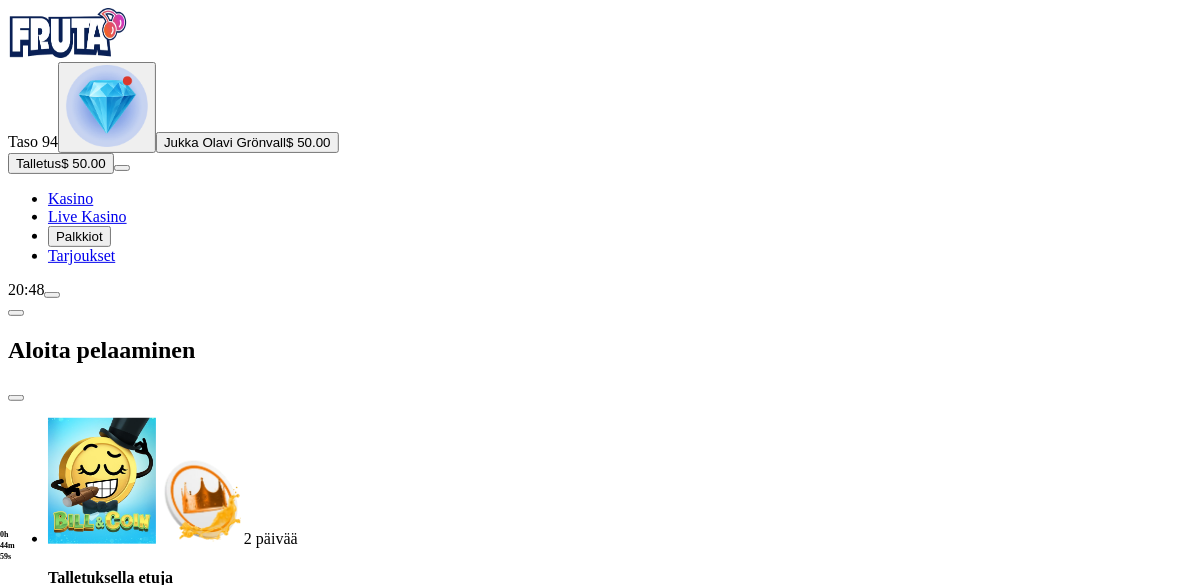 click on "€50" at bounding box center (237, 1689) 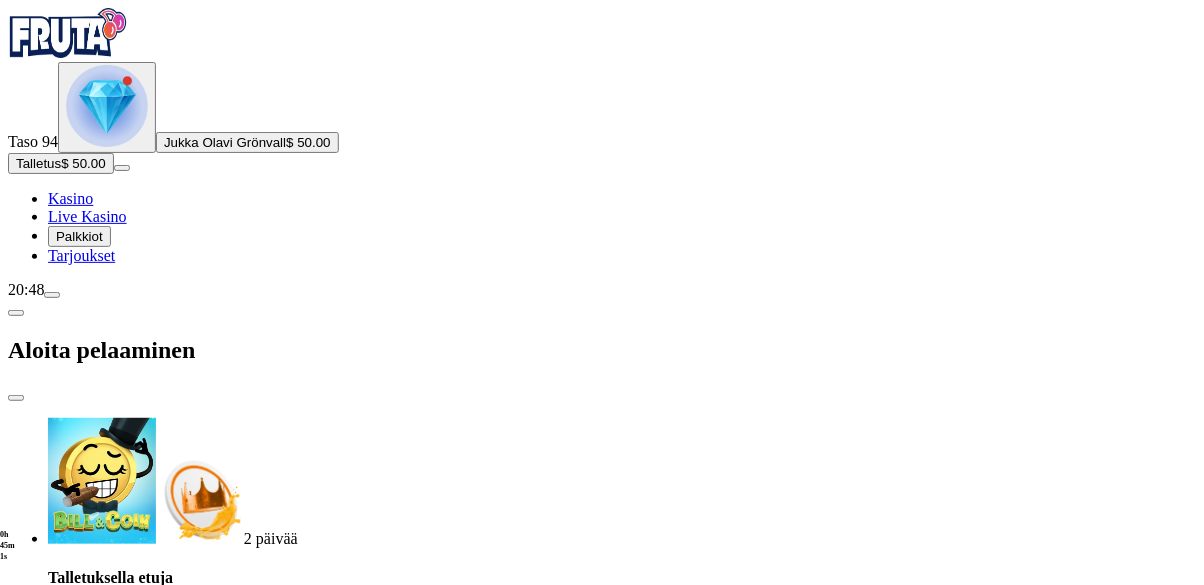 click on "TALLETA JA PELAA" at bounding box center [602, 1839] 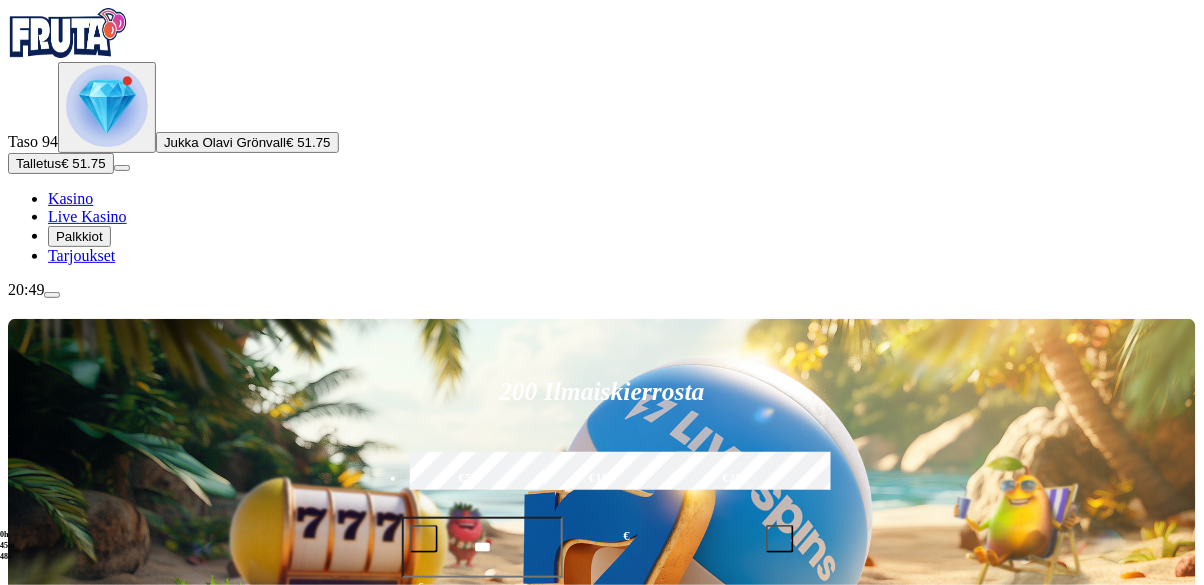 click on "20:49" at bounding box center (602, 290) 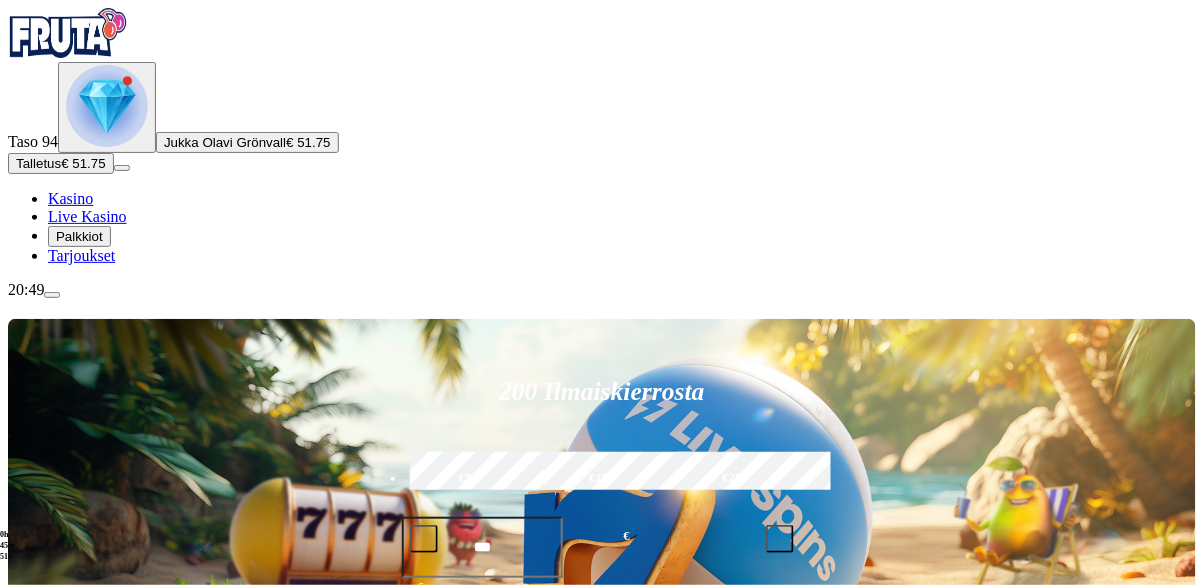 click on "20:49" at bounding box center (602, 290) 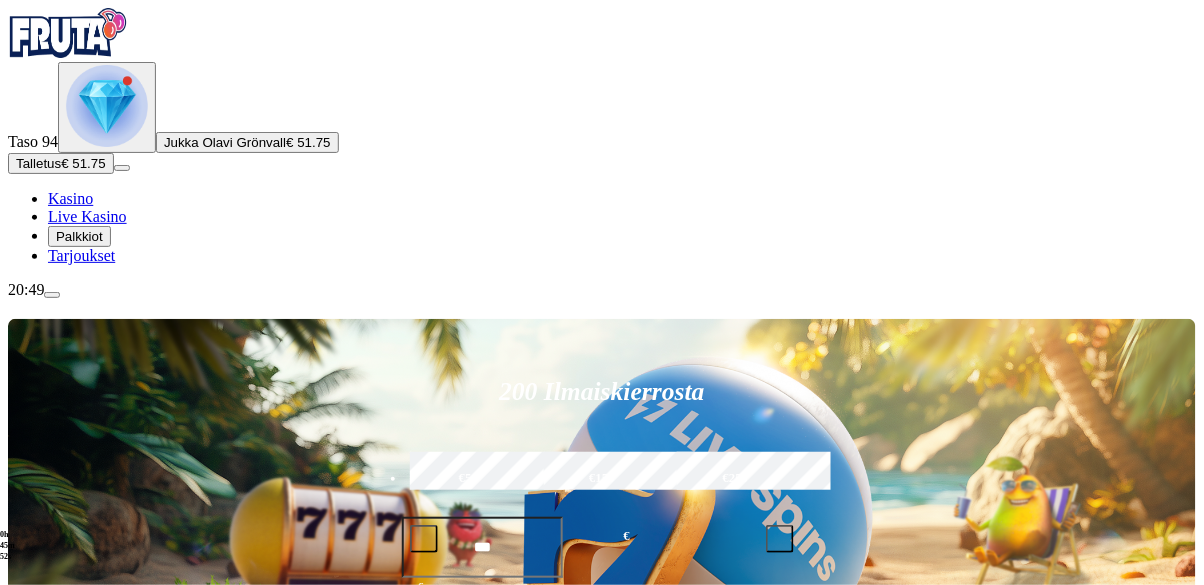 click on "20:49" at bounding box center (602, 290) 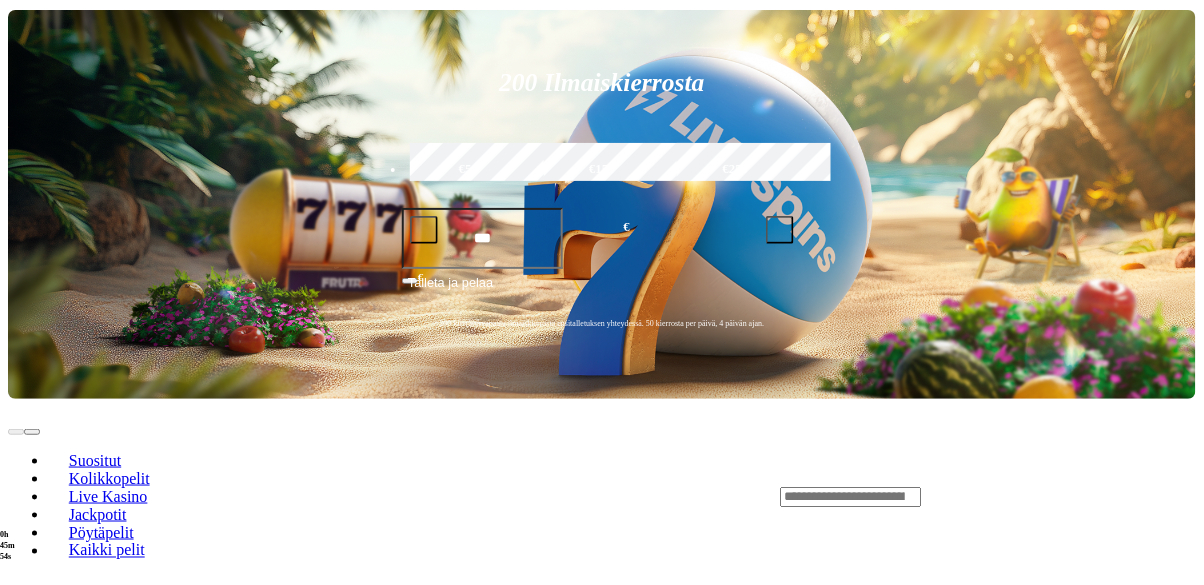 scroll, scrollTop: 311, scrollLeft: 0, axis: vertical 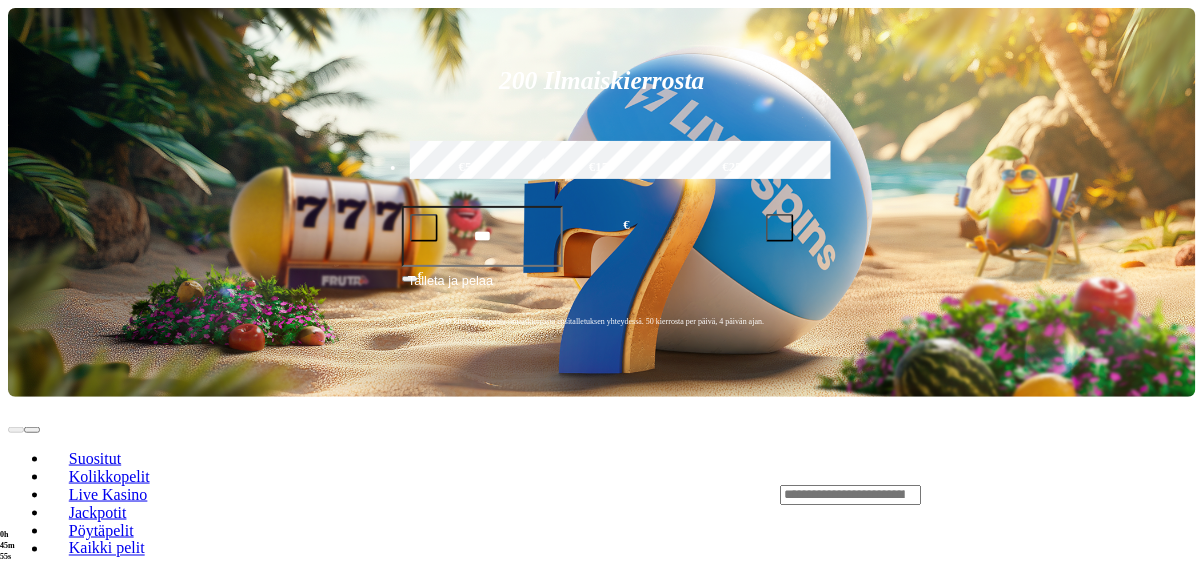 click on "Palkkiot" at bounding box center [79, -75] 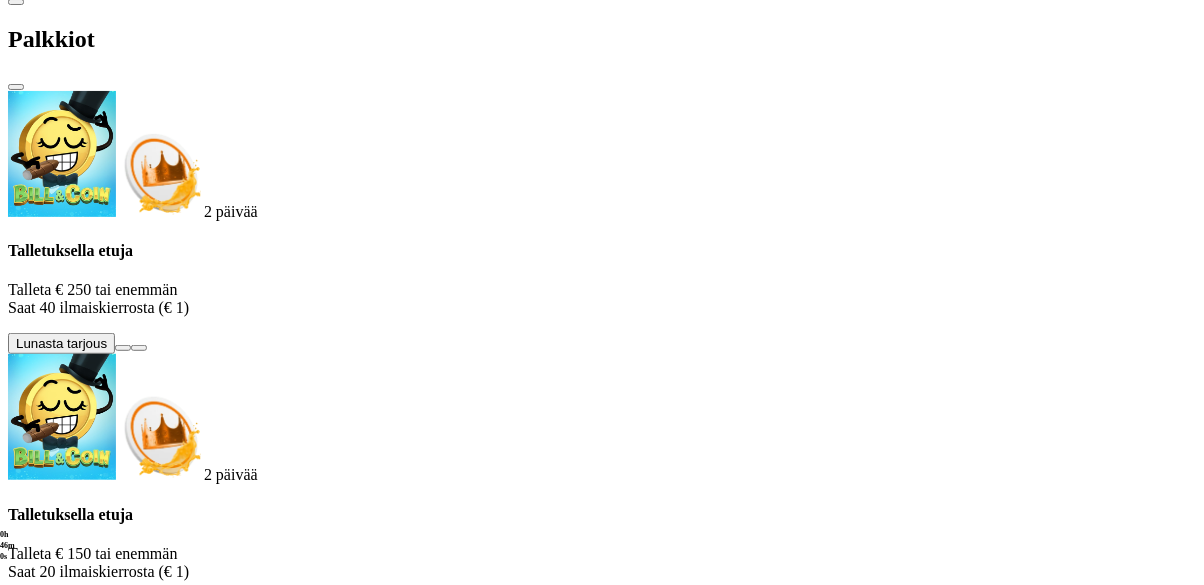 scroll, scrollTop: 468, scrollLeft: 0, axis: vertical 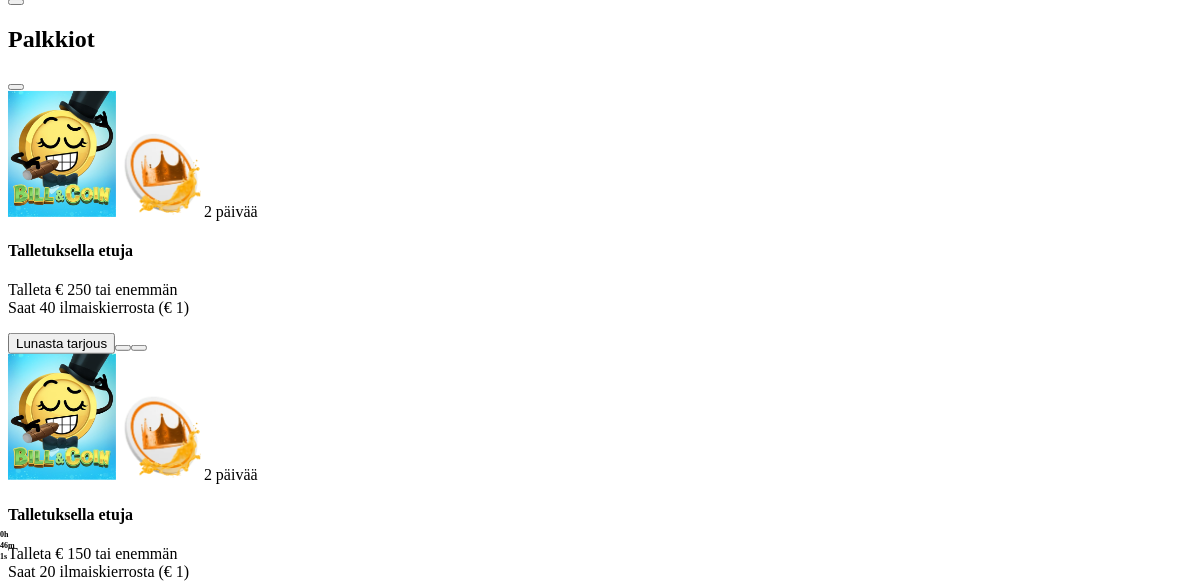click at bounding box center [112, 1346] 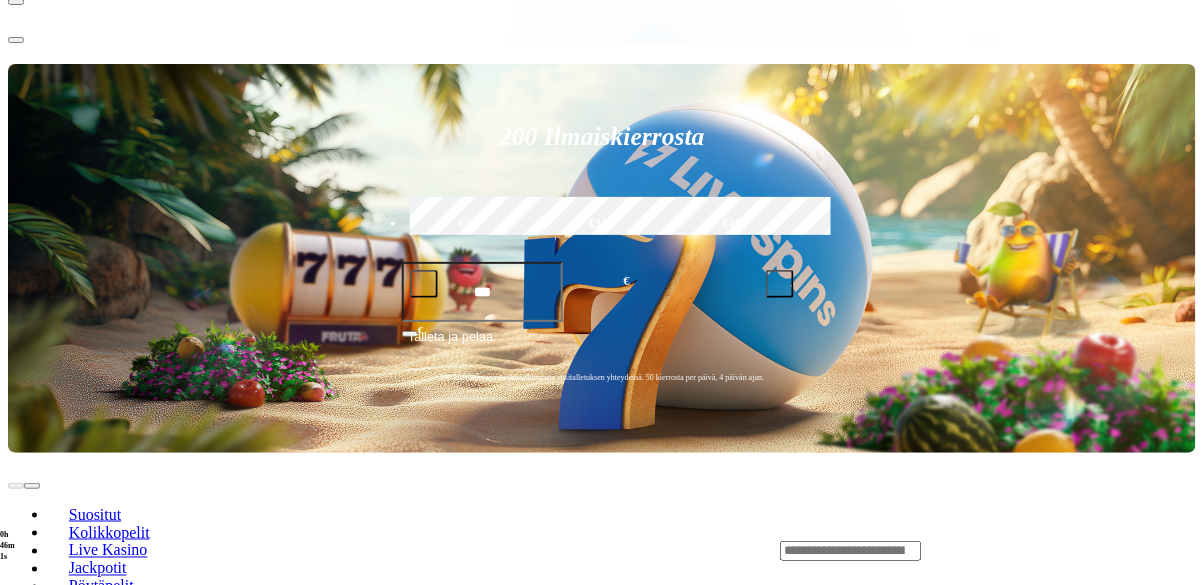 scroll, scrollTop: 0, scrollLeft: 0, axis: both 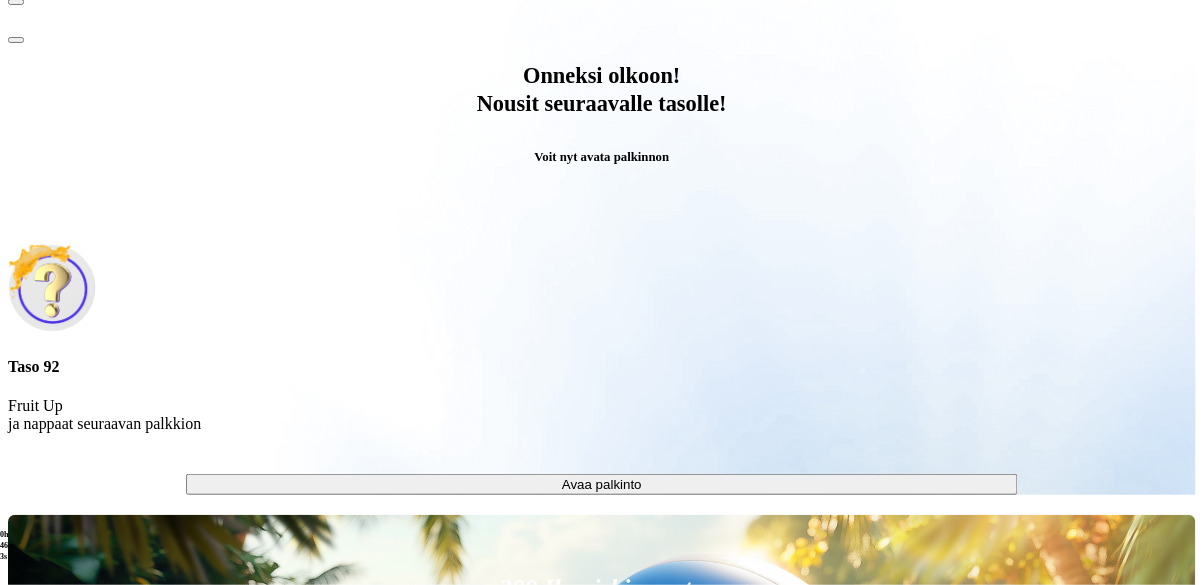 click on "Avaa palkinto" at bounding box center (602, 484) 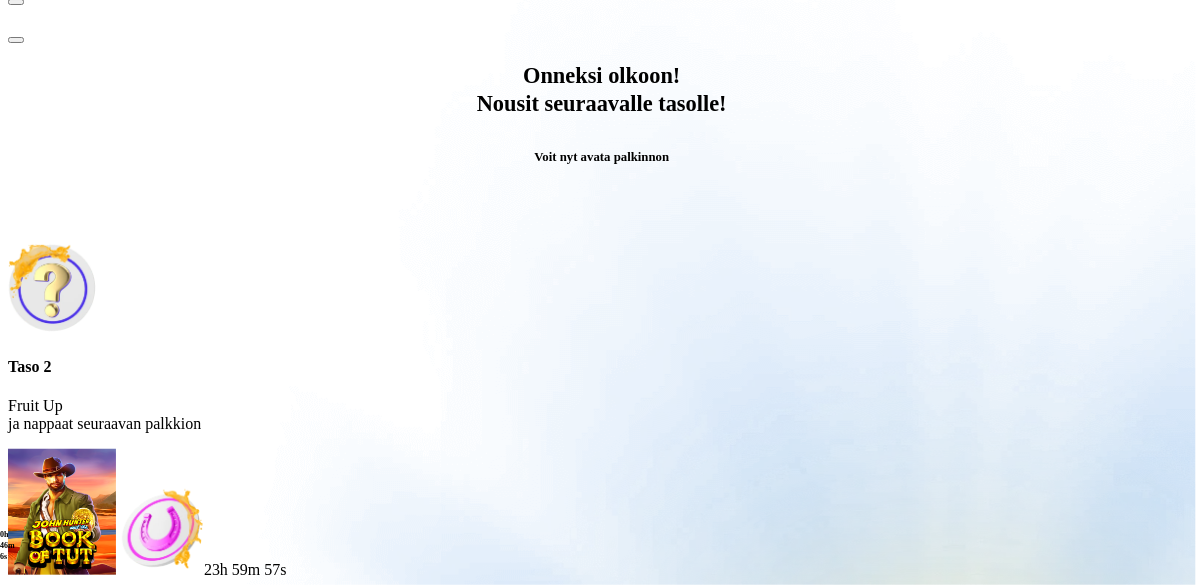 click at bounding box center (88, 688) 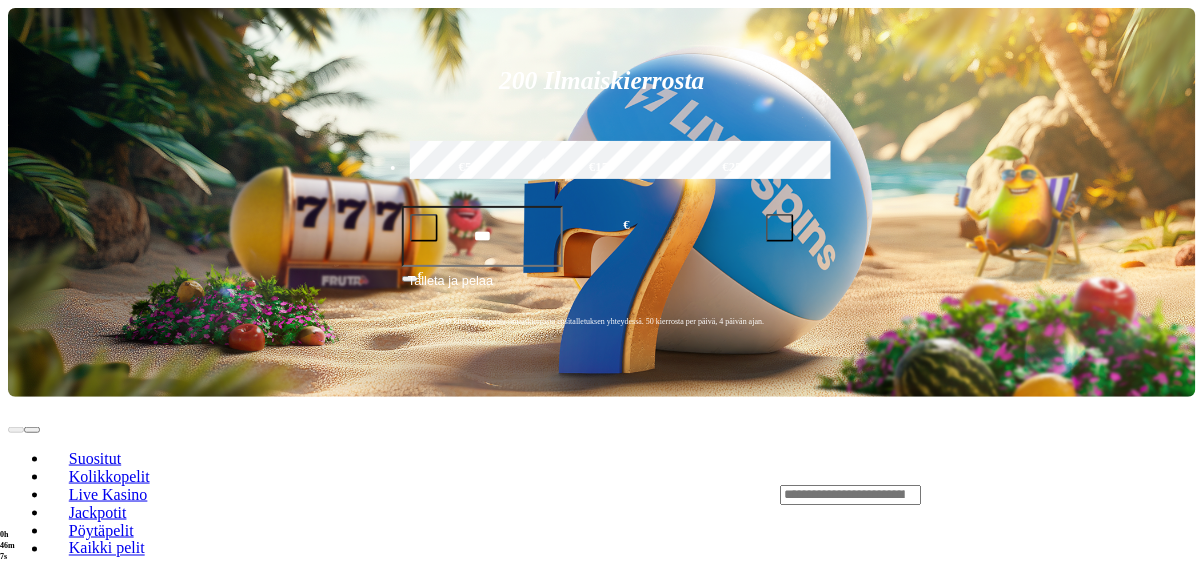 scroll, scrollTop: 0, scrollLeft: 0, axis: both 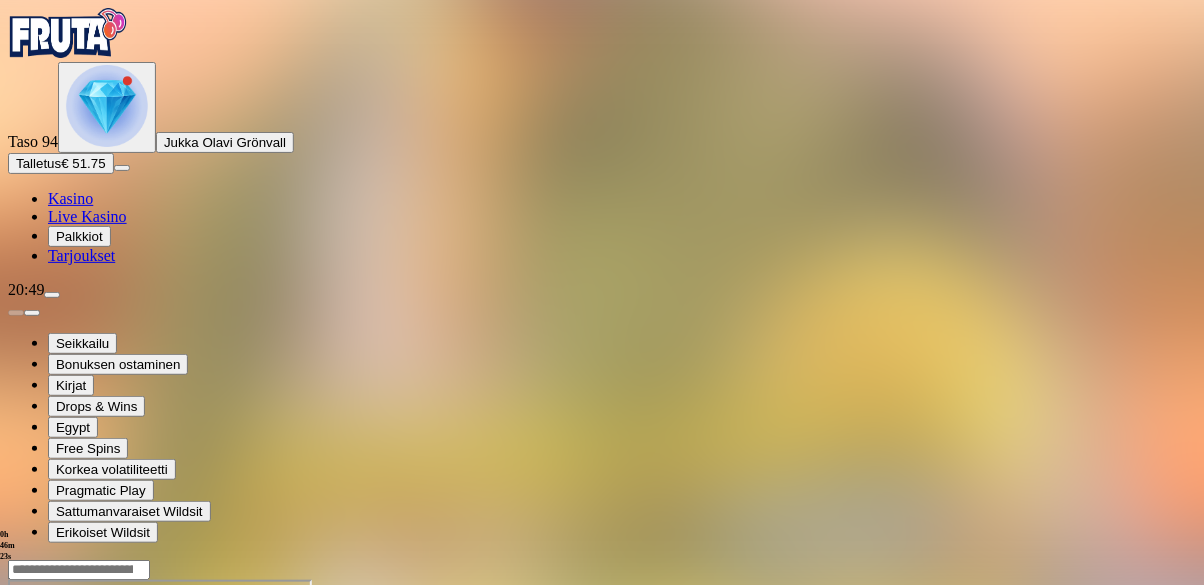 click at bounding box center (16, 752) 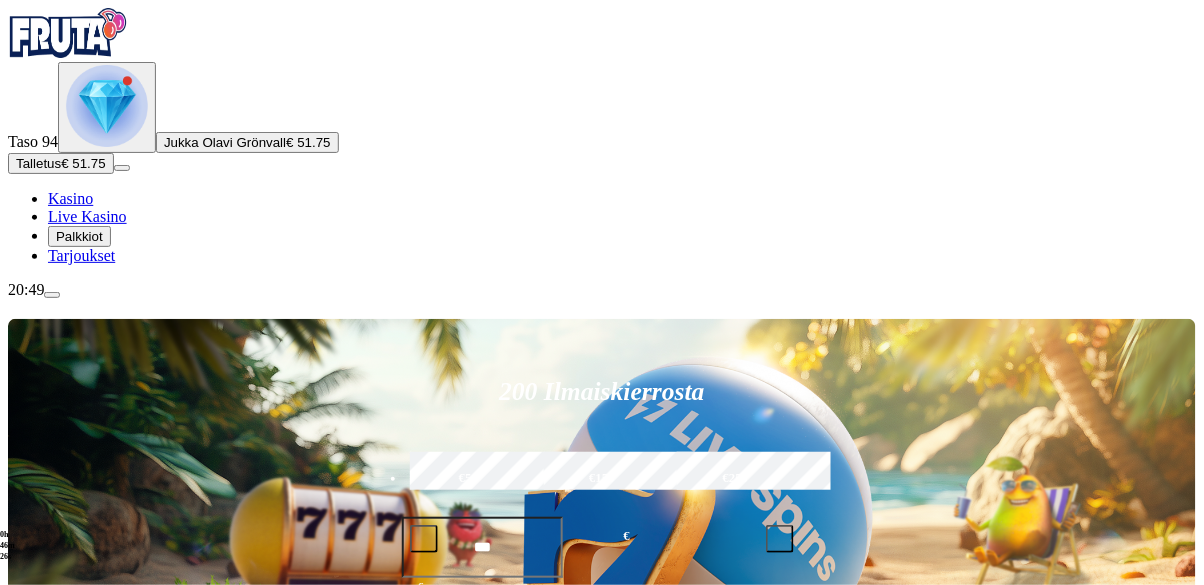 click on "Pelaa nyt" at bounding box center (77, 1120) 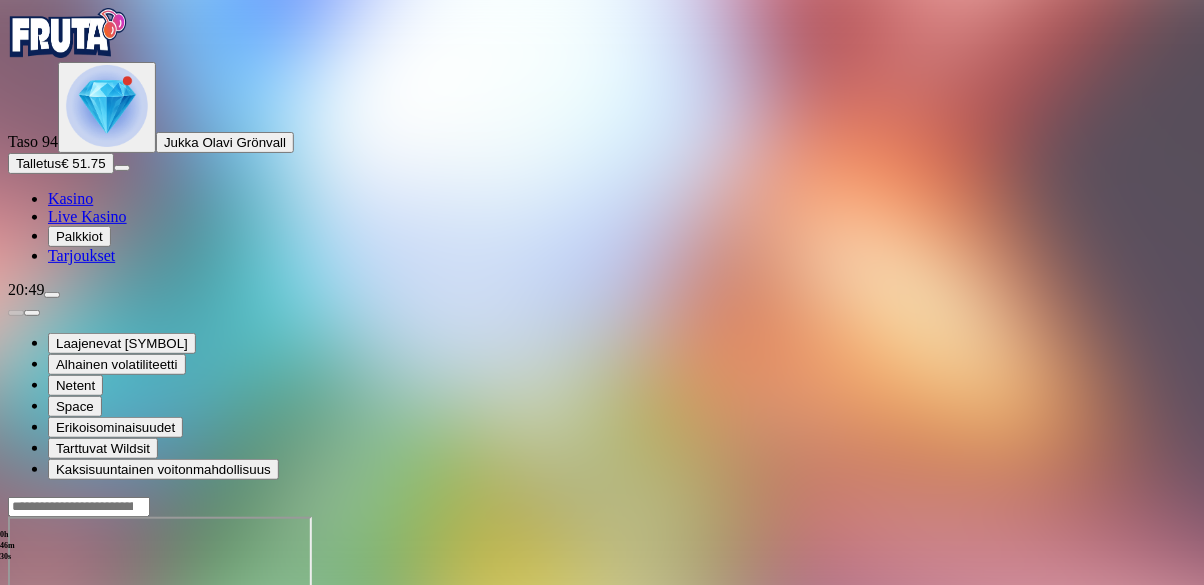 click at bounding box center [48, 689] 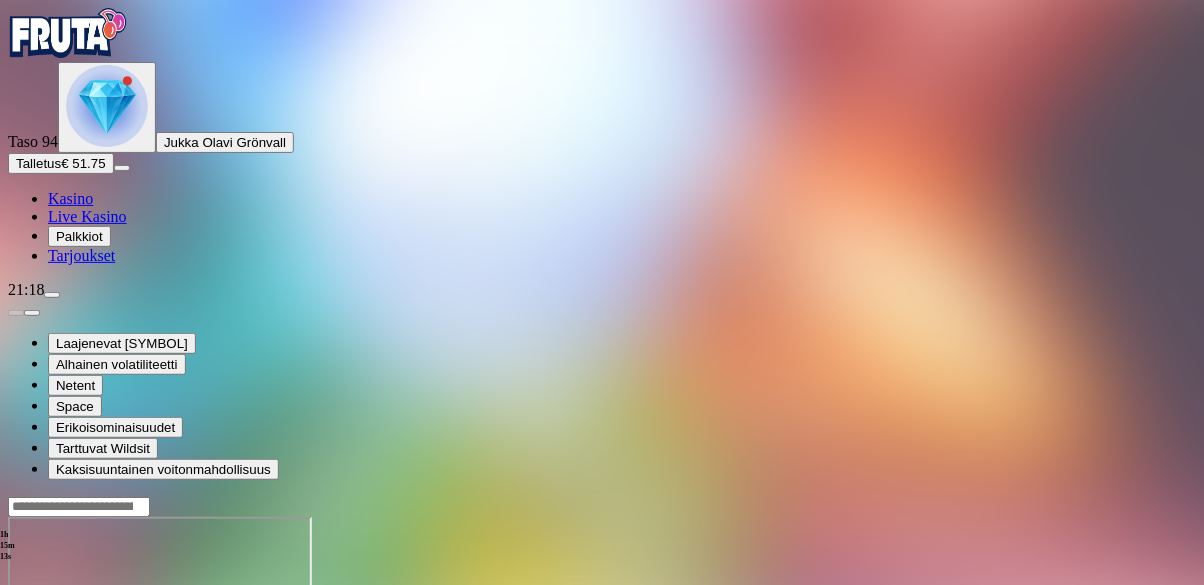 click at bounding box center (16, 689) 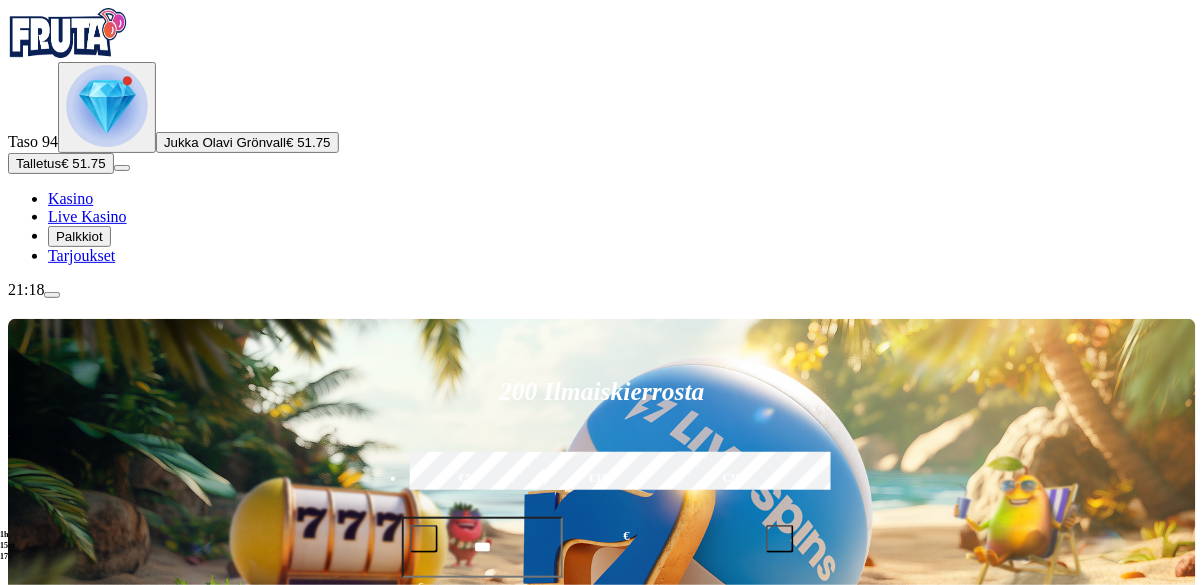 click on "Pelaa nyt" at bounding box center (77, 1311) 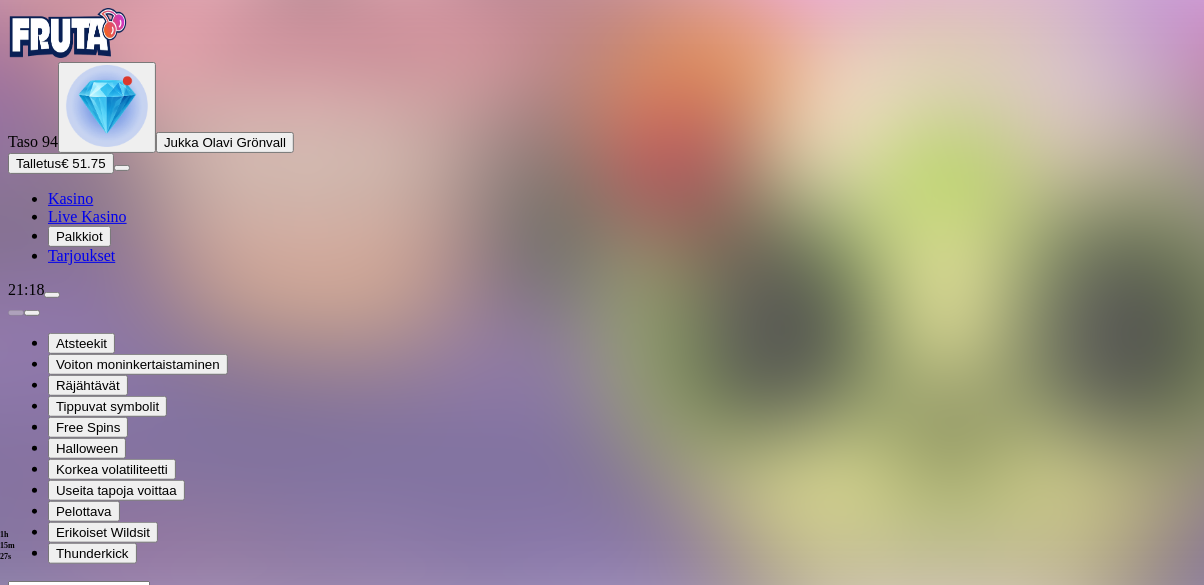 click at bounding box center (48, 773) 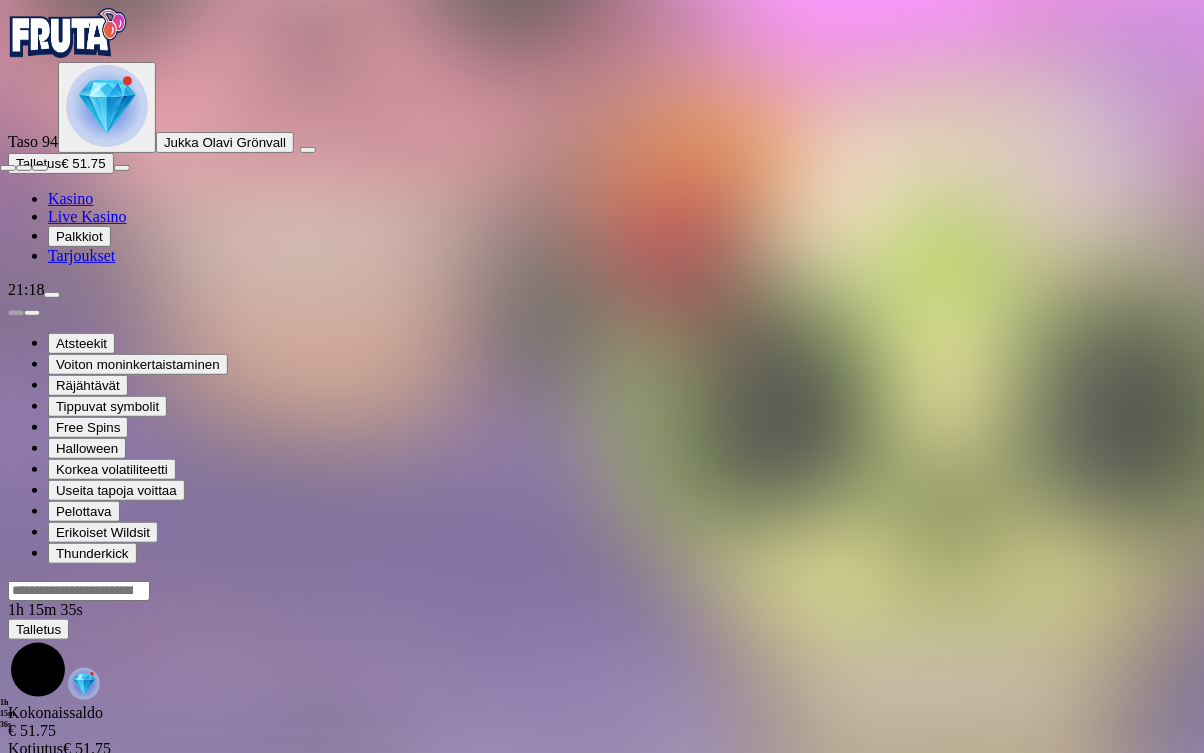 click at bounding box center [40, 168] 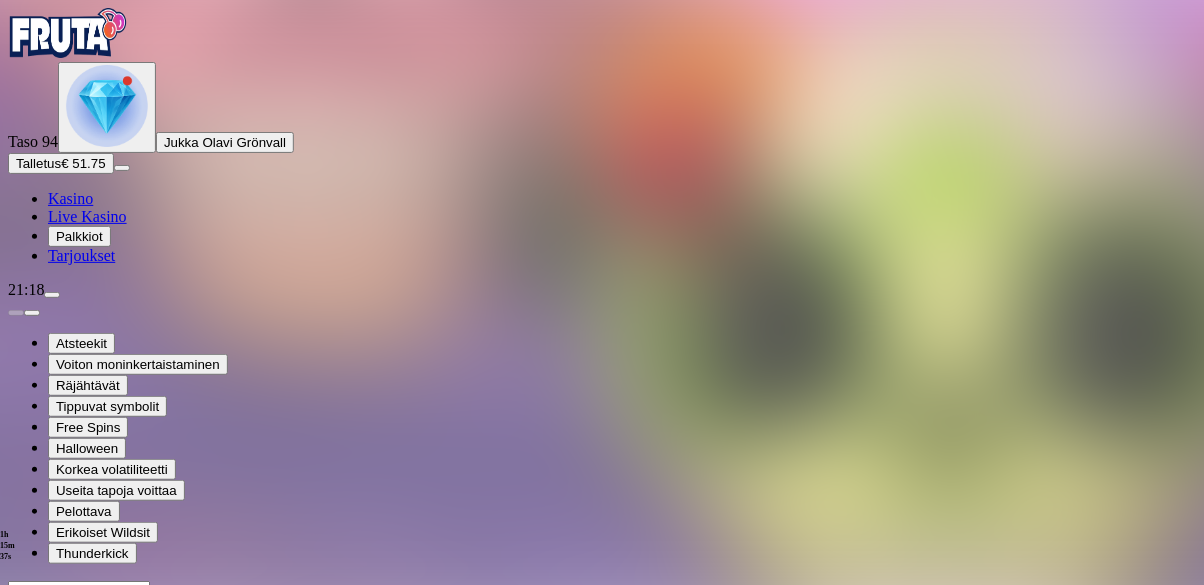 click at bounding box center (16, 773) 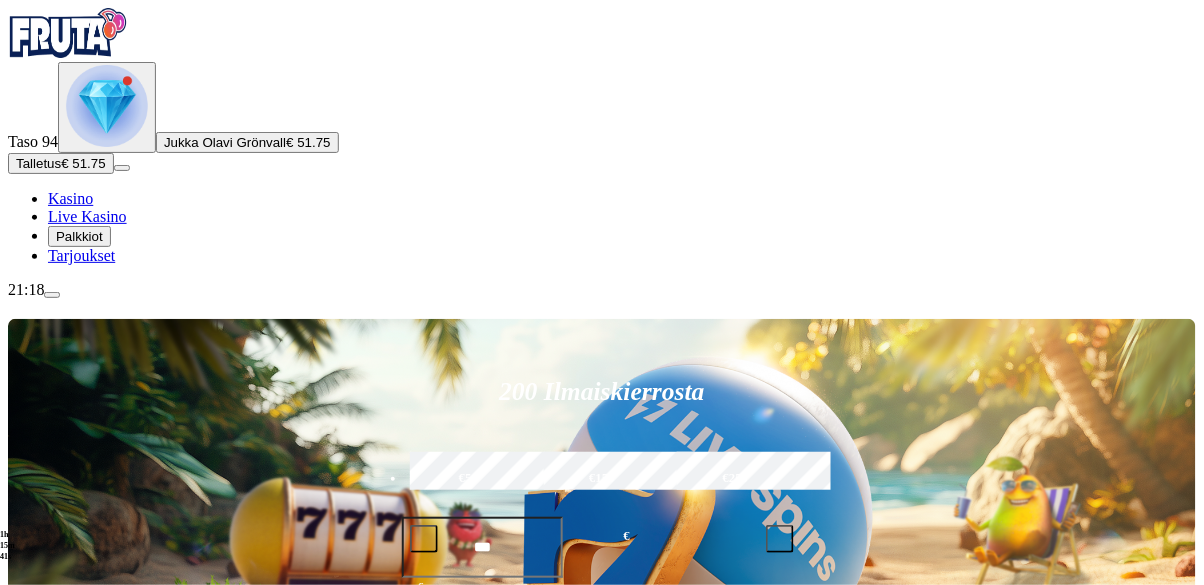 click on "Pelaa nyt" at bounding box center [77, 1311] 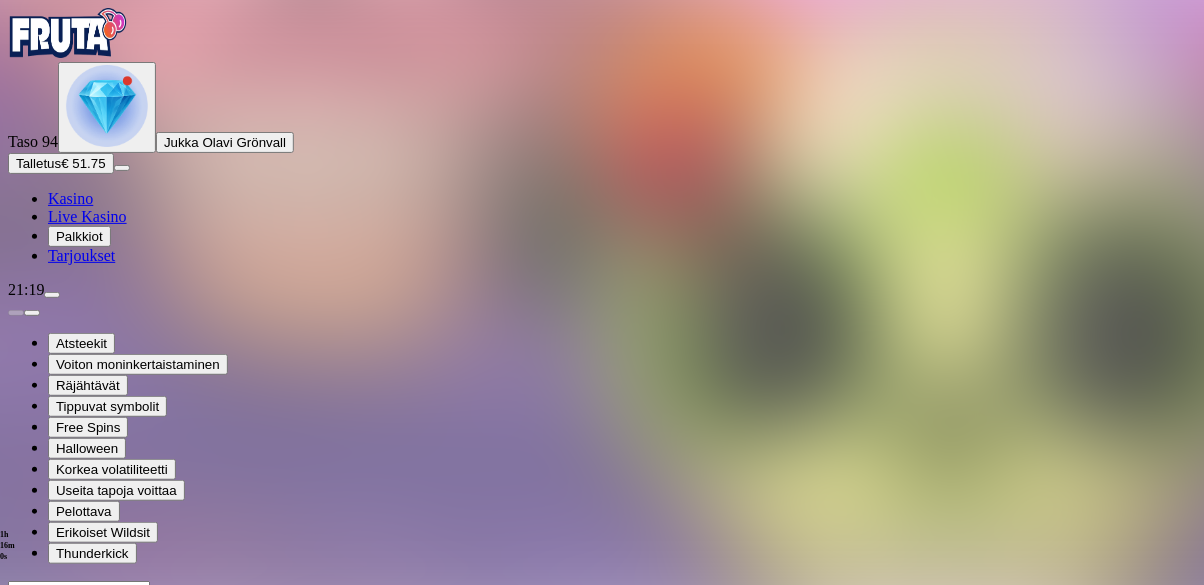 click at bounding box center (16, 773) 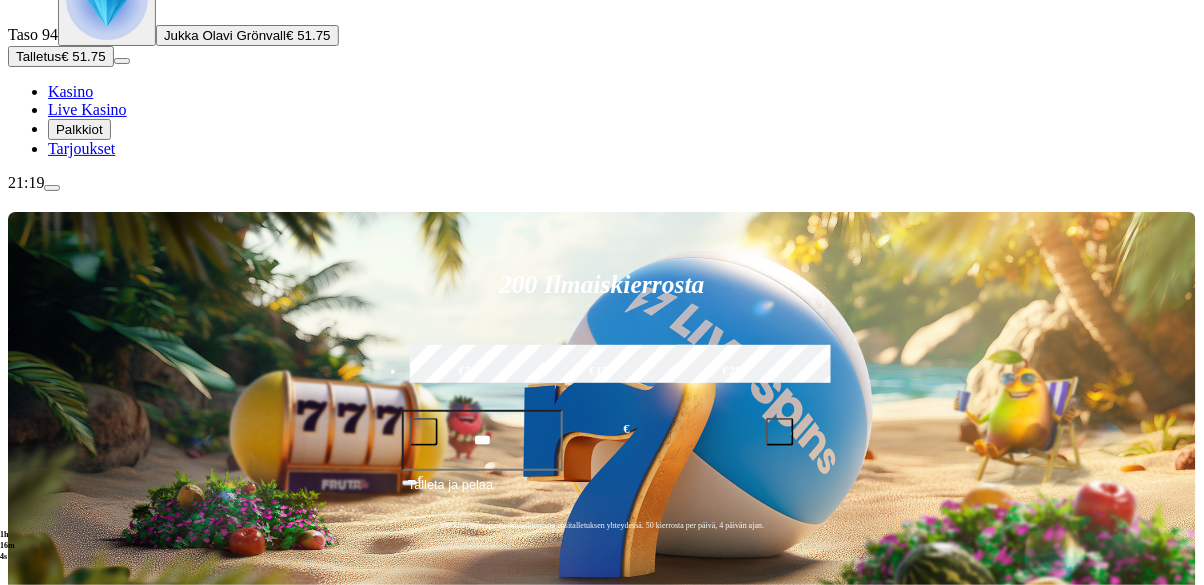 scroll, scrollTop: 107, scrollLeft: 0, axis: vertical 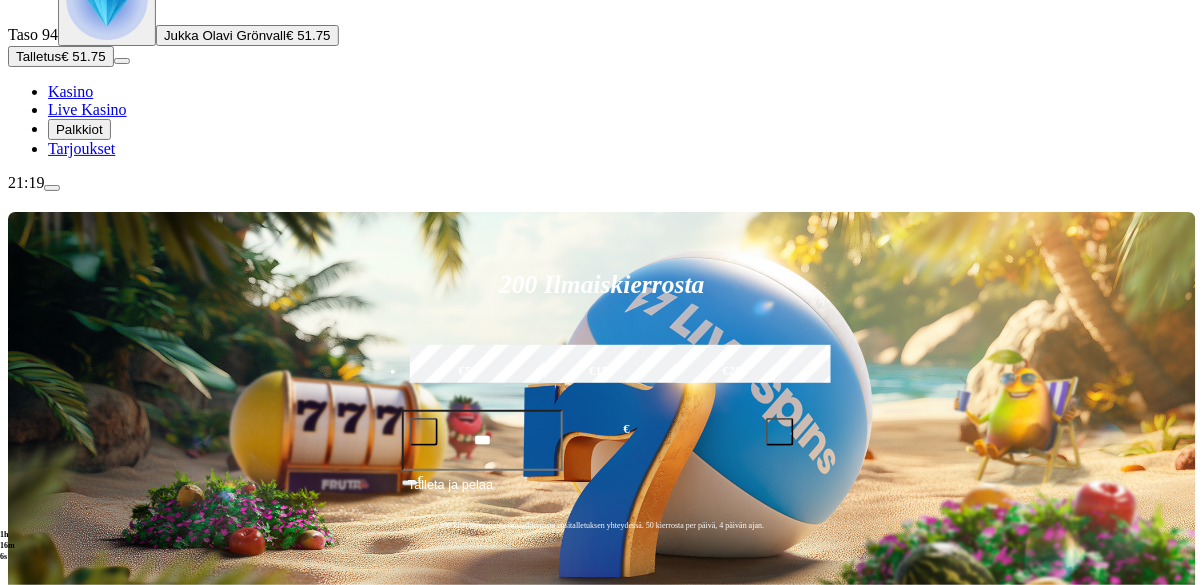 click on "Pelaa nyt" at bounding box center (77, 1108) 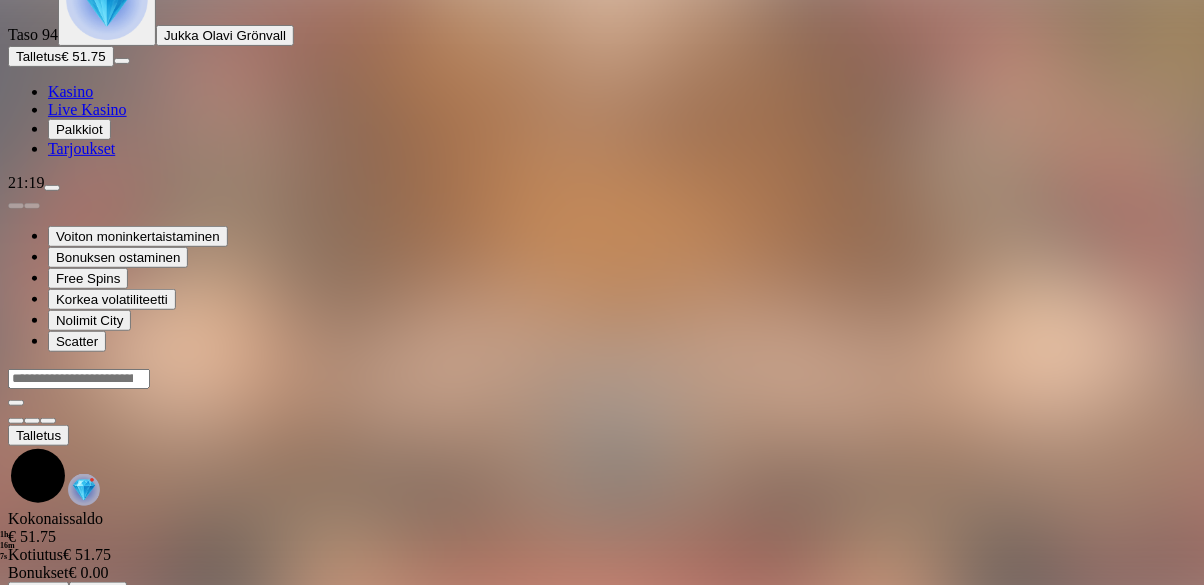 scroll, scrollTop: 0, scrollLeft: 0, axis: both 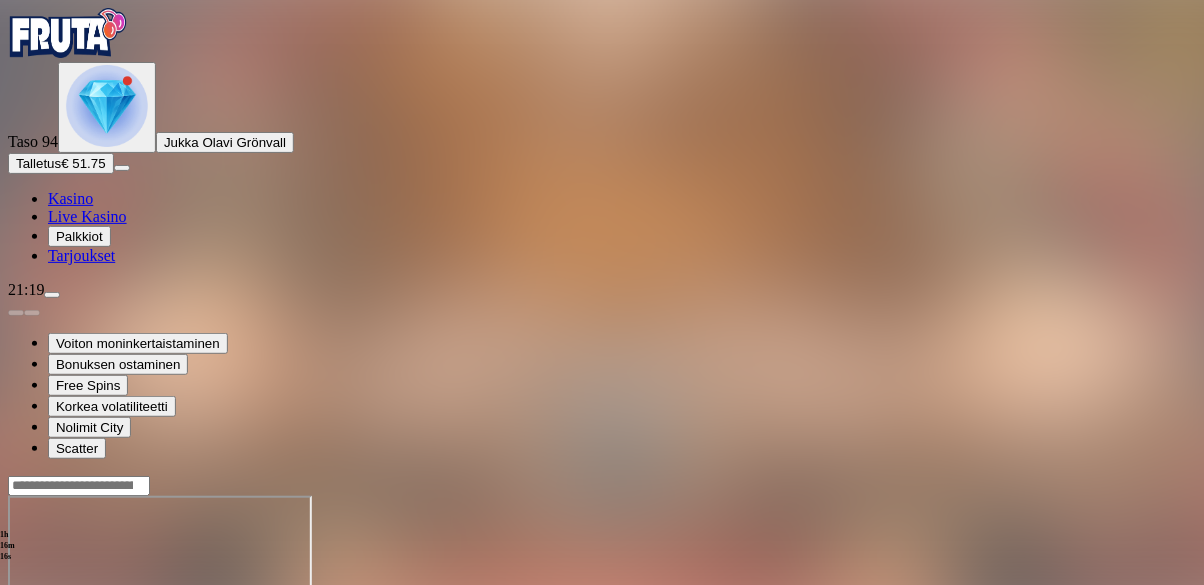 click at bounding box center [48, 668] 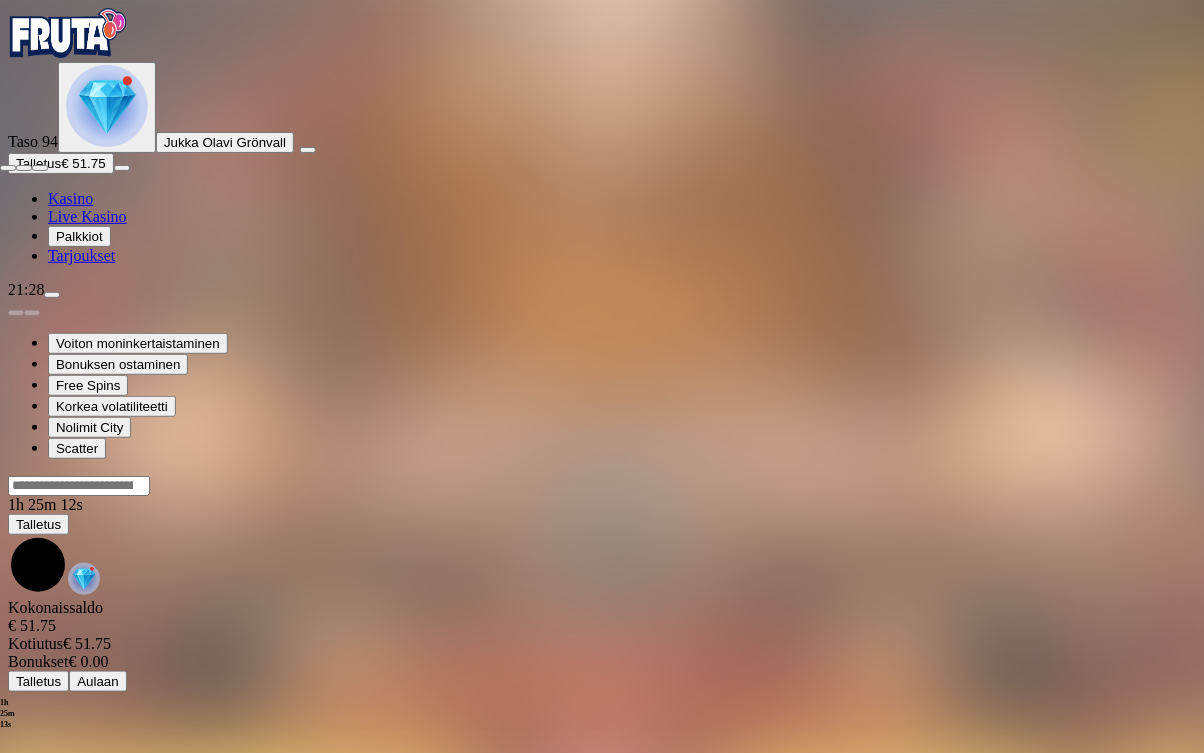 click at bounding box center [40, 168] 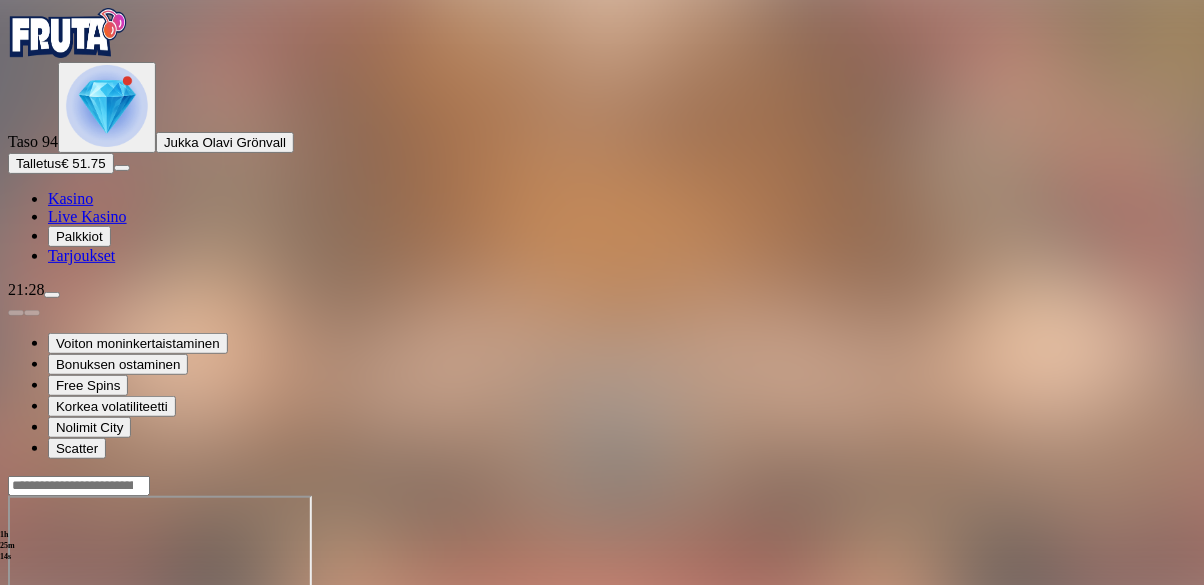 click at bounding box center (16, 668) 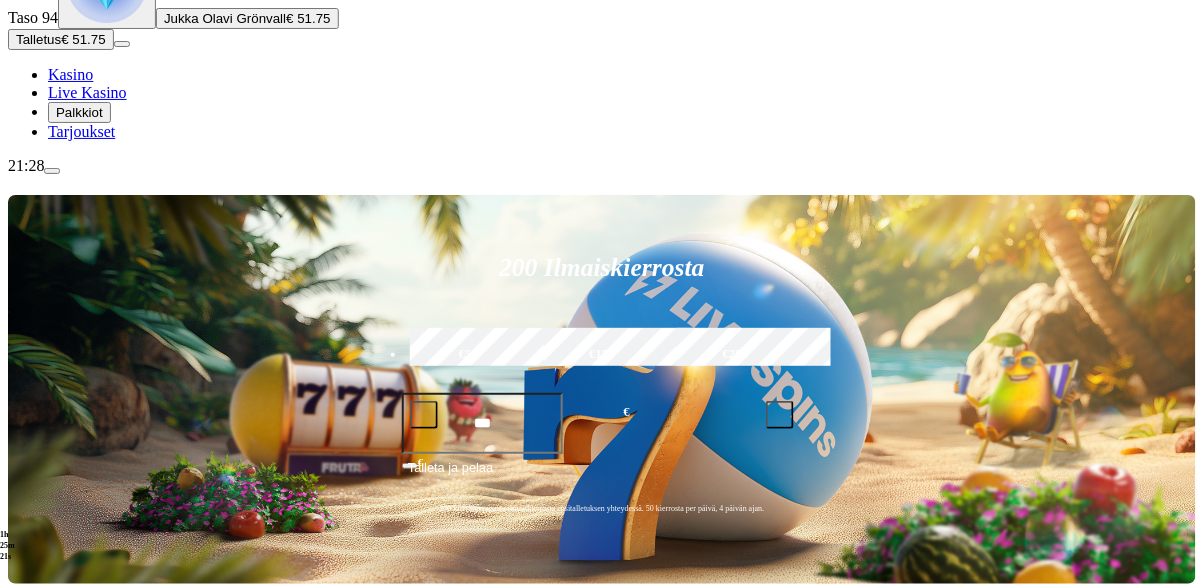 scroll, scrollTop: 136, scrollLeft: 0, axis: vertical 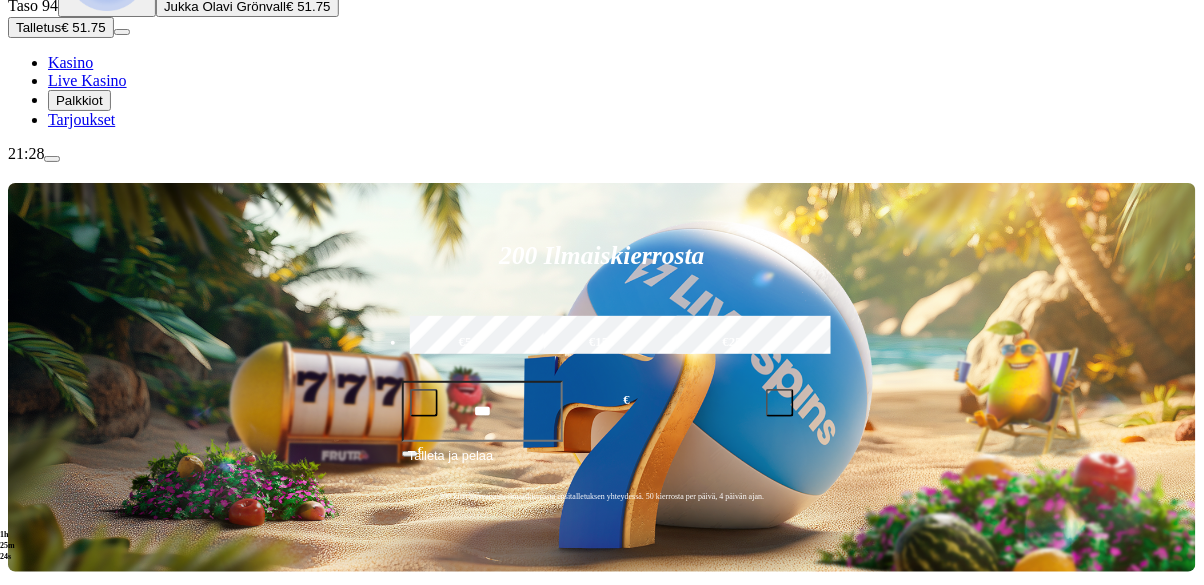 click at bounding box center [52, 159] 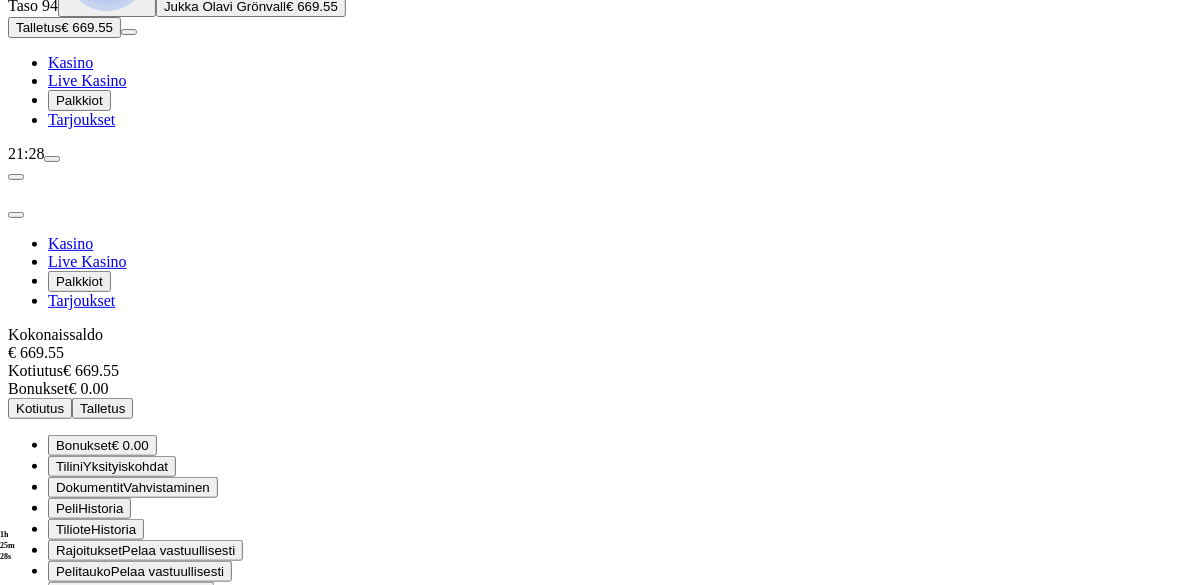 click on "Talletus" at bounding box center (102, 408) 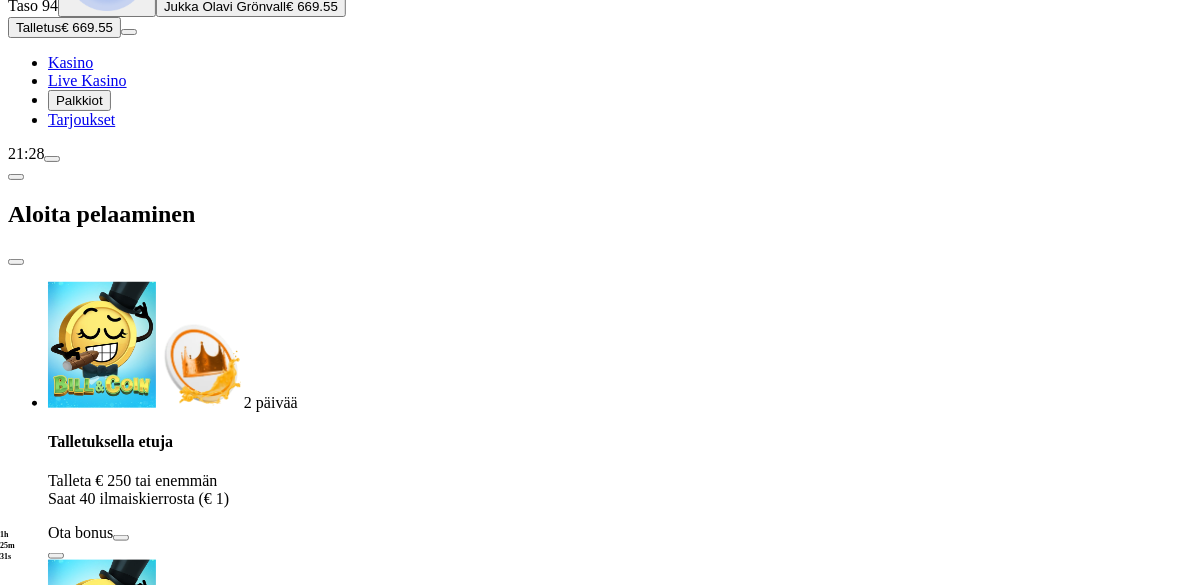 click on "***" at bounding box center [77, 1636] 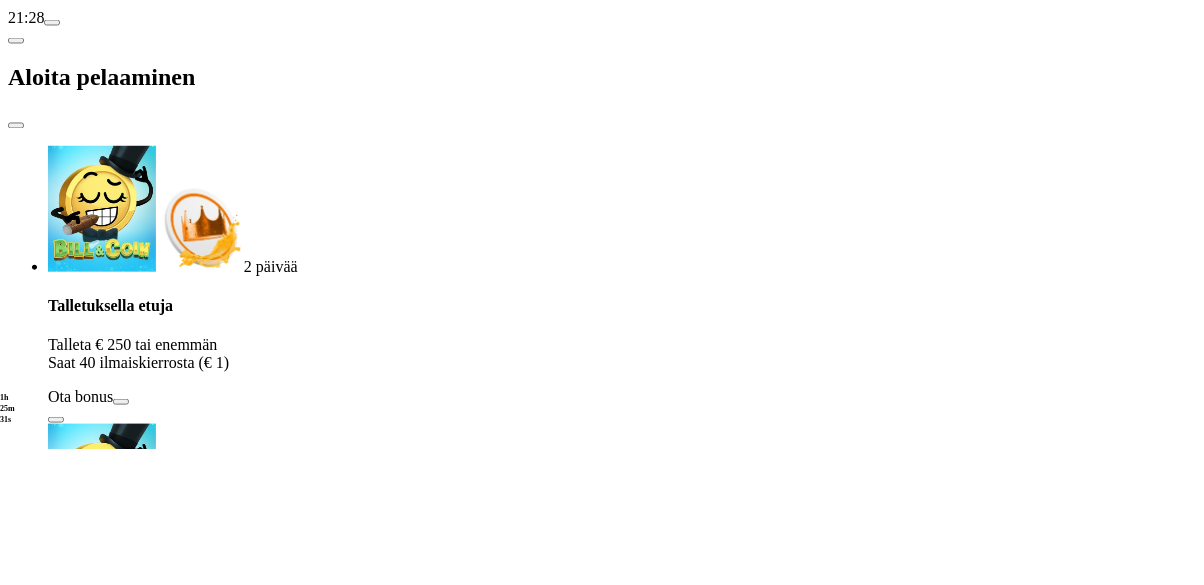 scroll, scrollTop: 136, scrollLeft: 0, axis: vertical 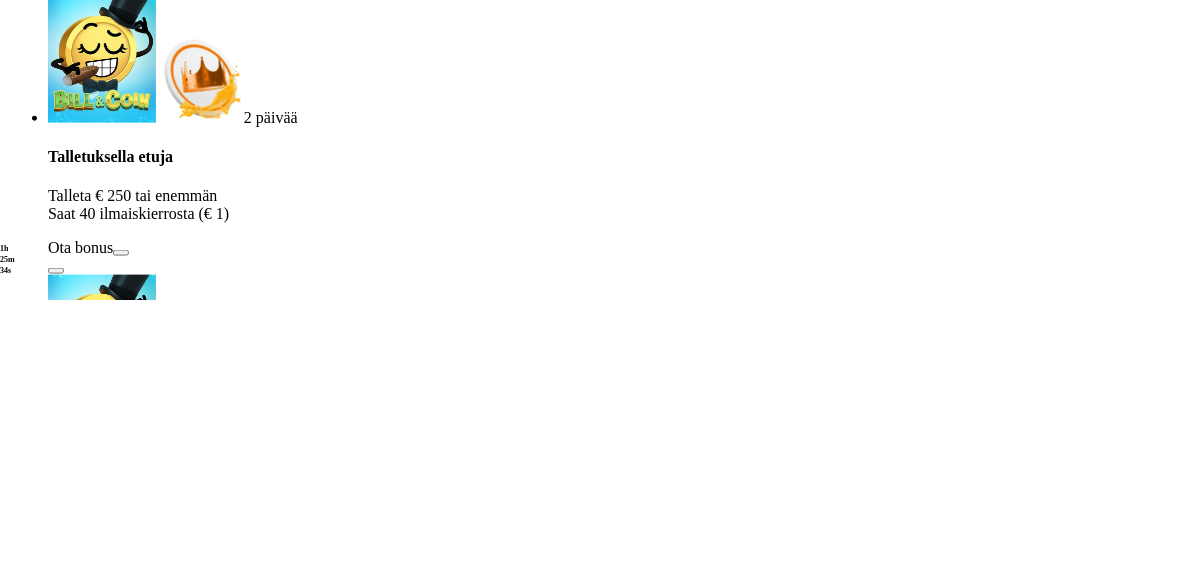 type on "*" 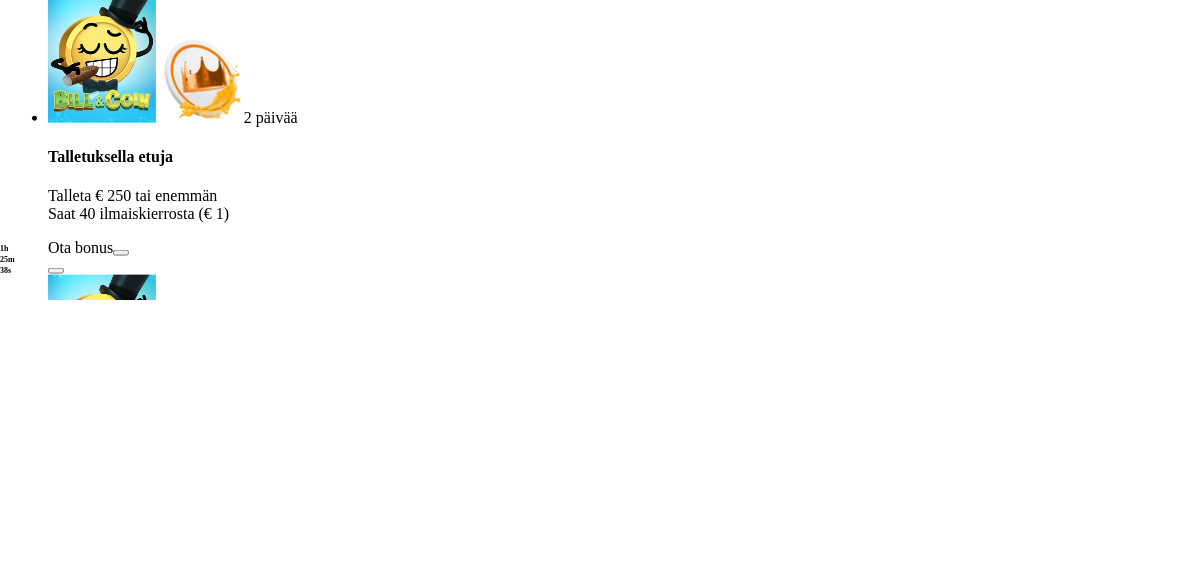 scroll, scrollTop: 39, scrollLeft: 0, axis: vertical 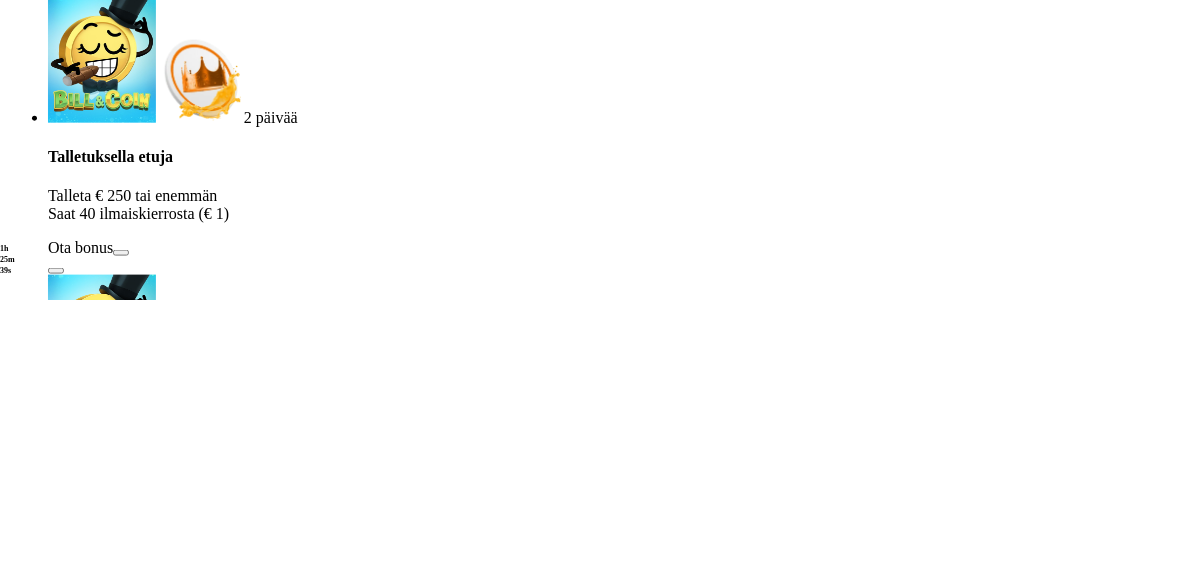 type on "***" 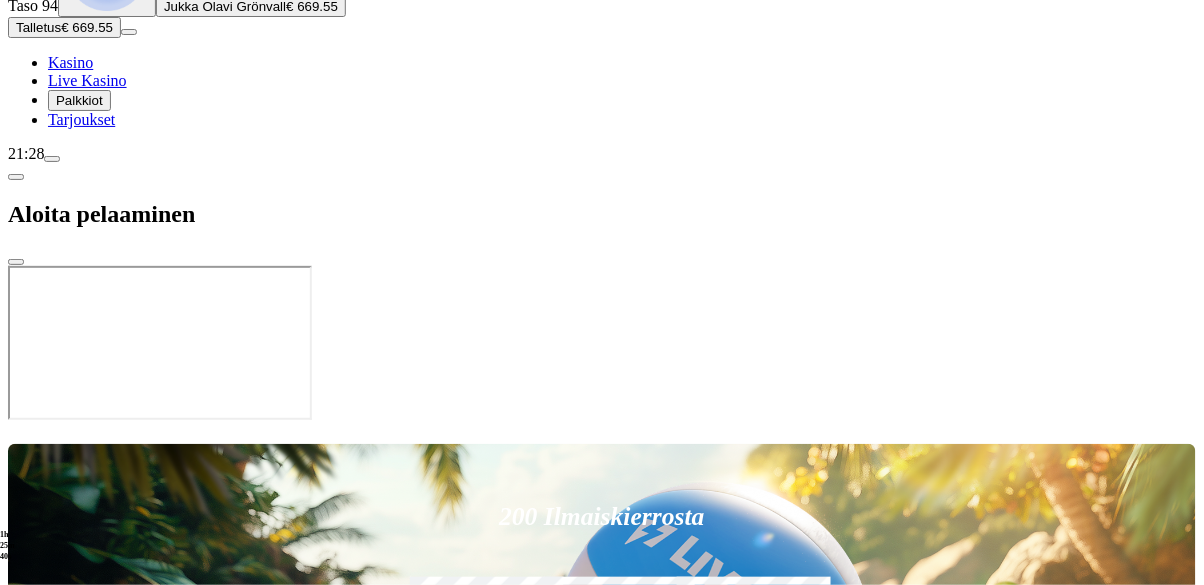 scroll, scrollTop: 0, scrollLeft: 0, axis: both 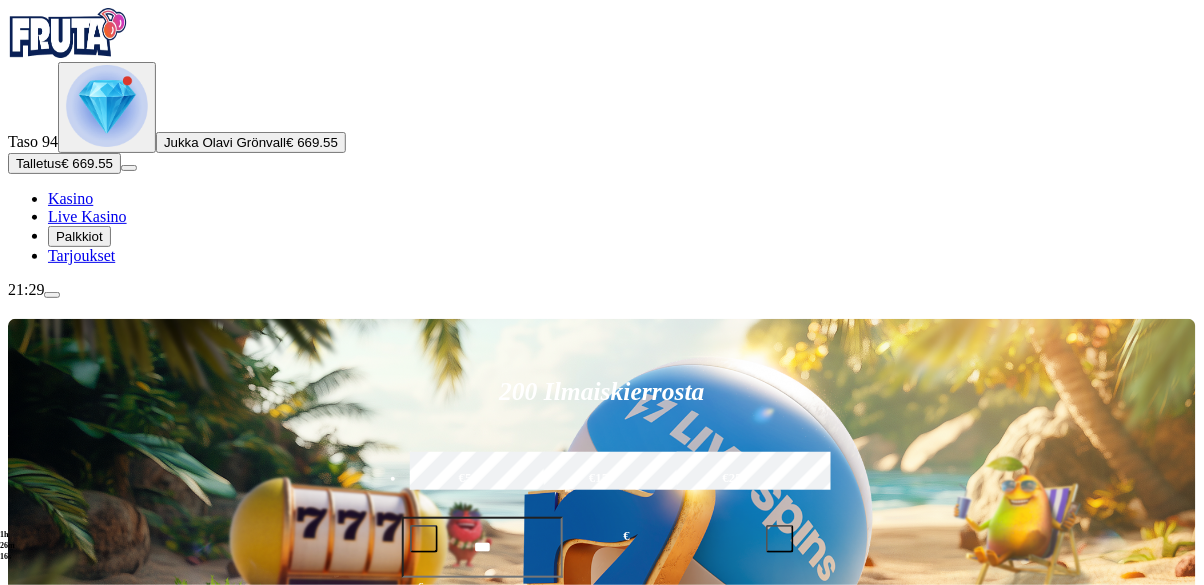 click at bounding box center (52, 295) 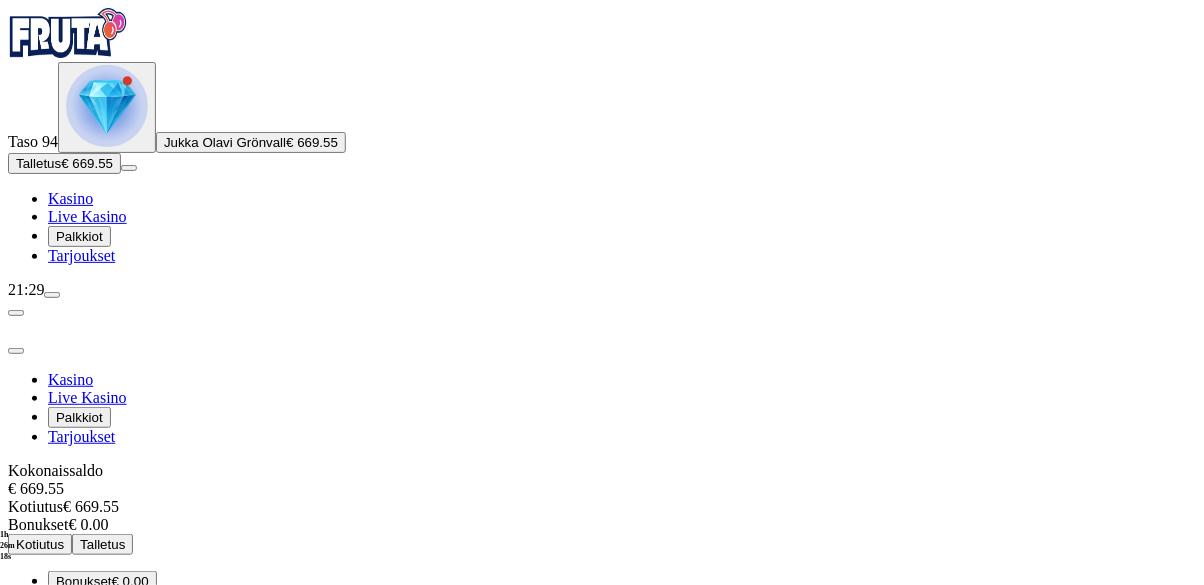 click on "Kotiutus" at bounding box center (40, 544) 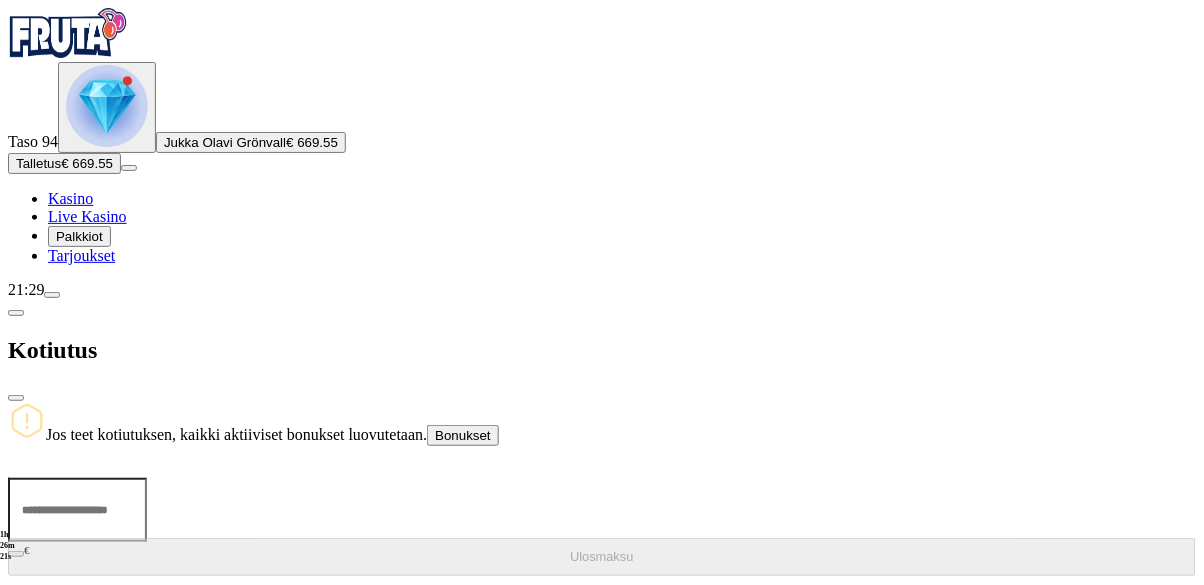 click at bounding box center [77, 510] 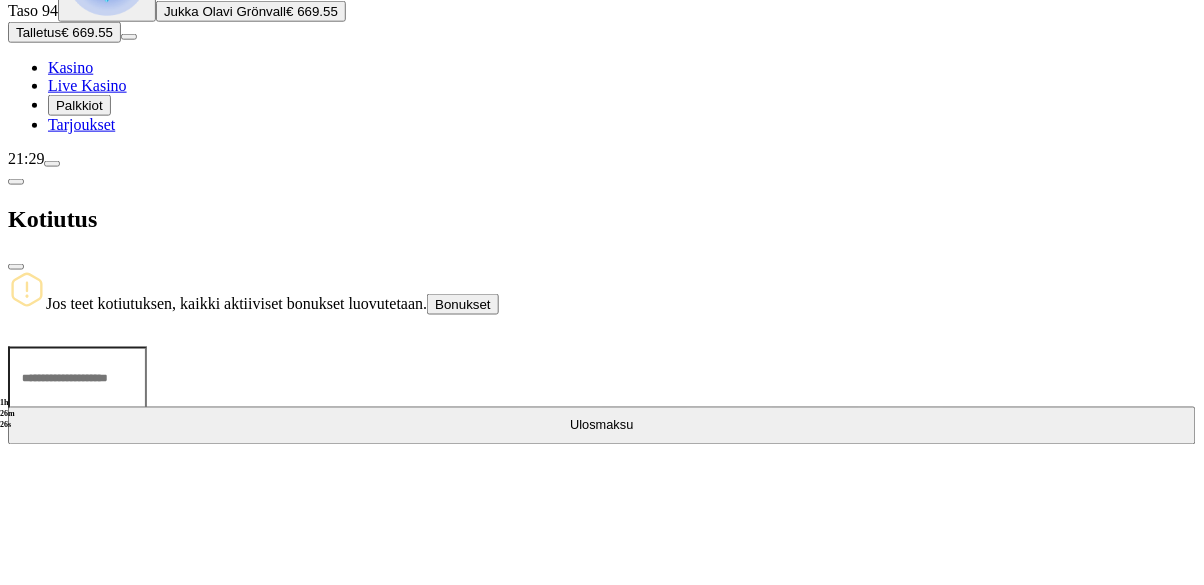type on "***" 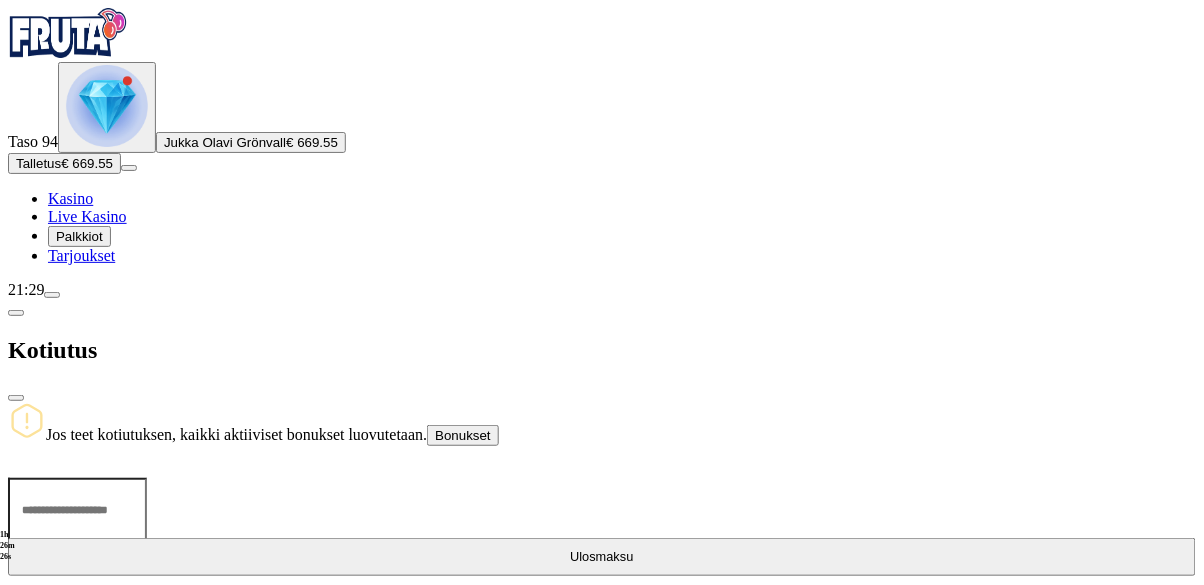 type 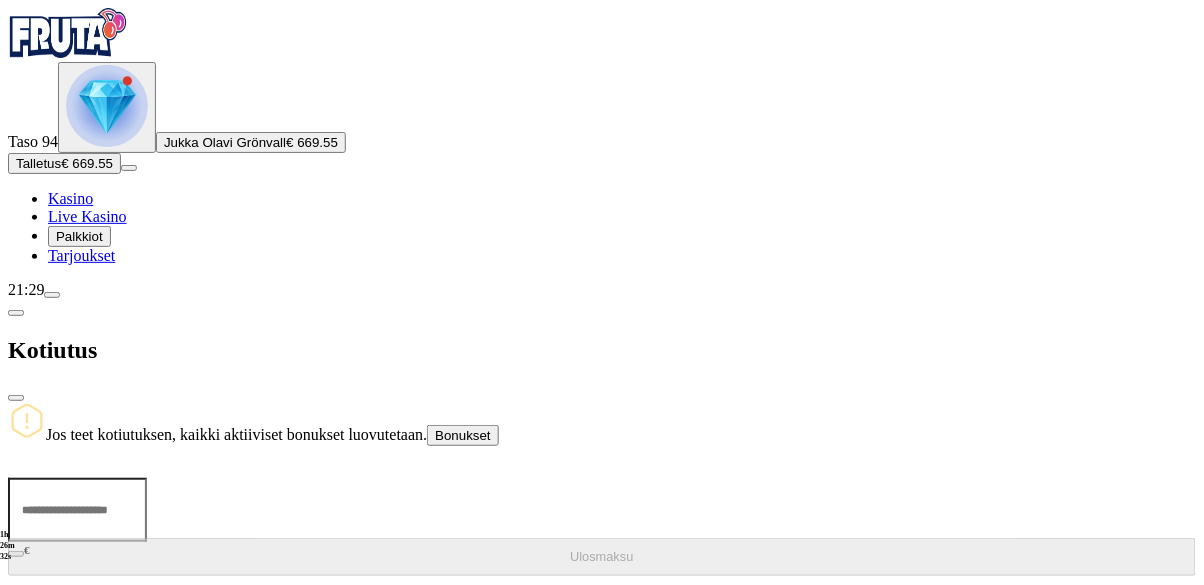 click at bounding box center (16, 398) 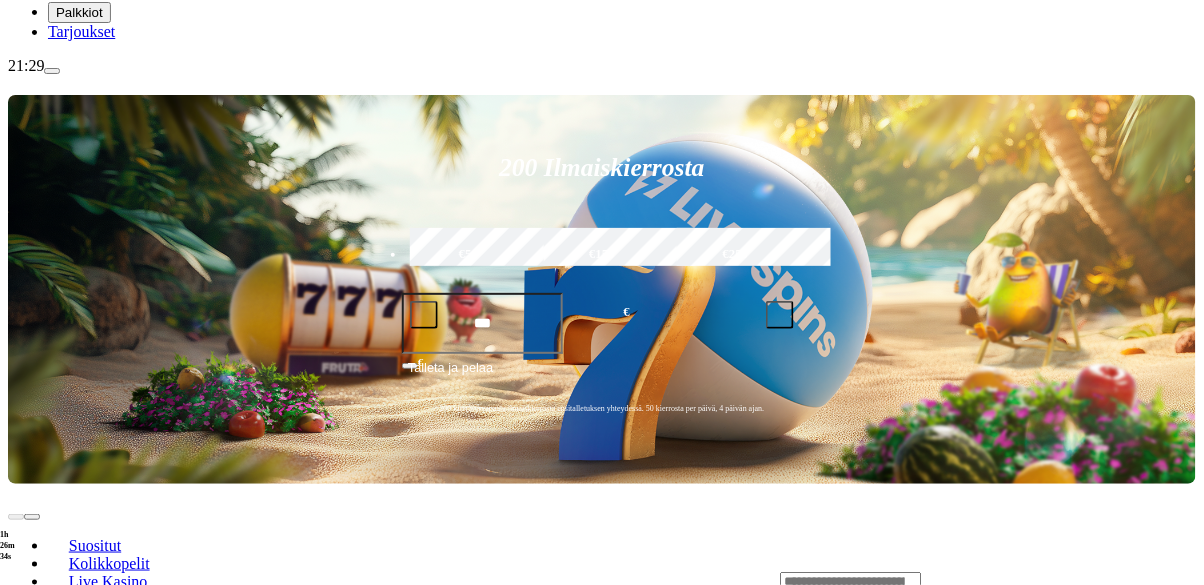 scroll, scrollTop: 226, scrollLeft: 0, axis: vertical 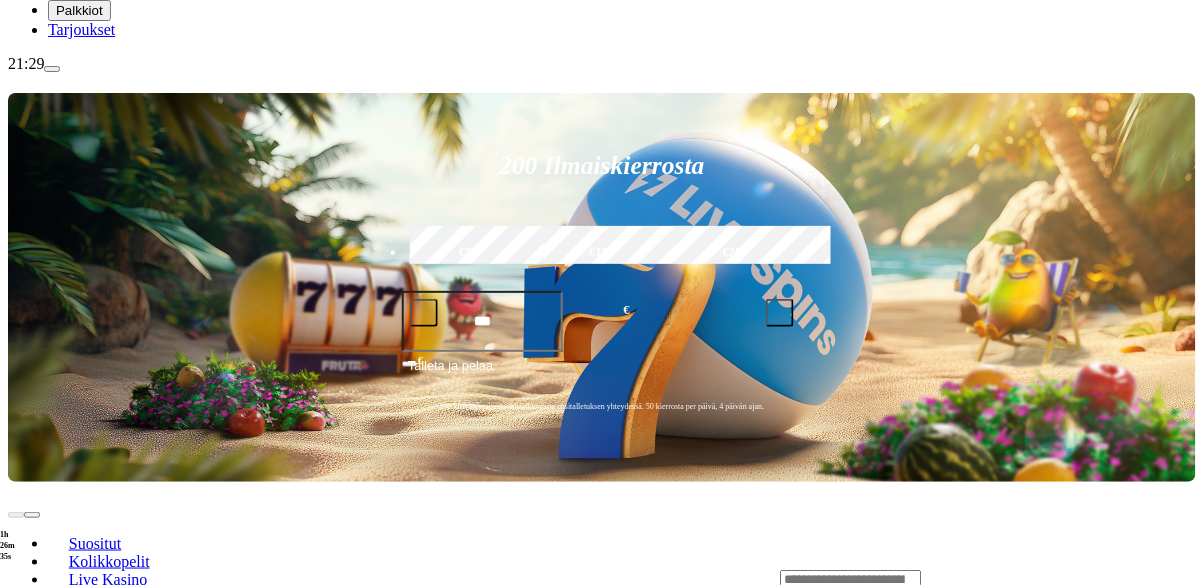 click on "Pelaa nyt" at bounding box center [77, 894] 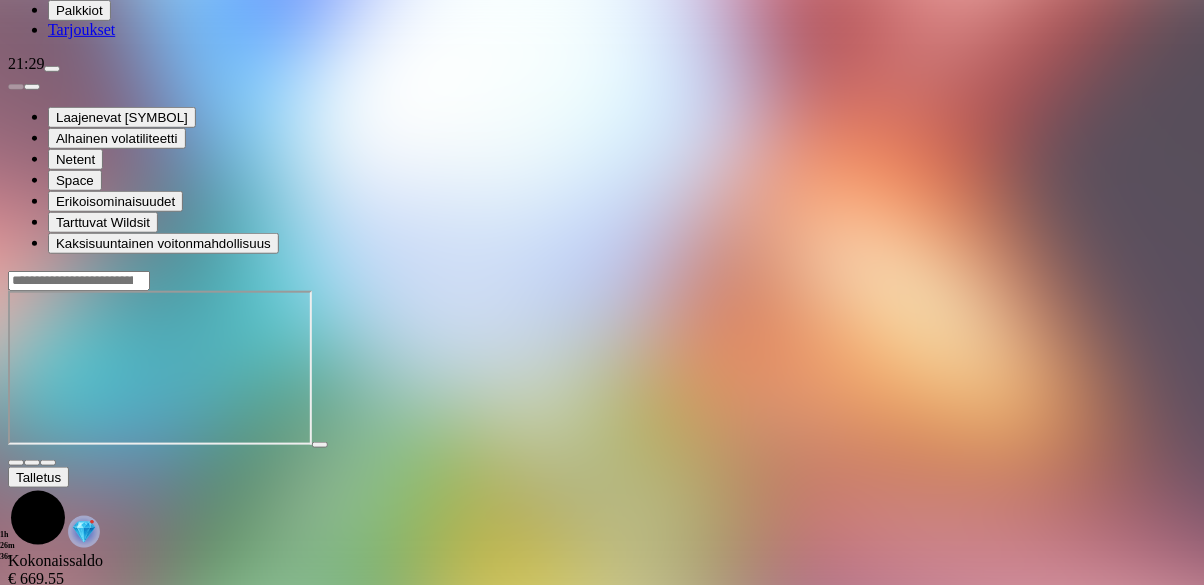 scroll, scrollTop: 0, scrollLeft: 0, axis: both 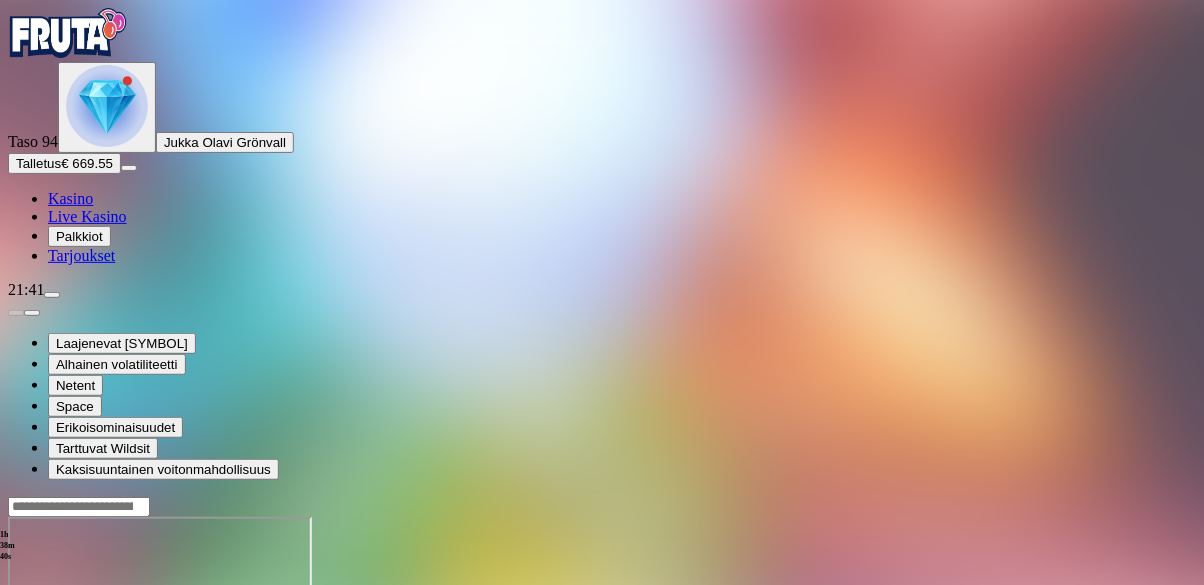 click at bounding box center [16, 689] 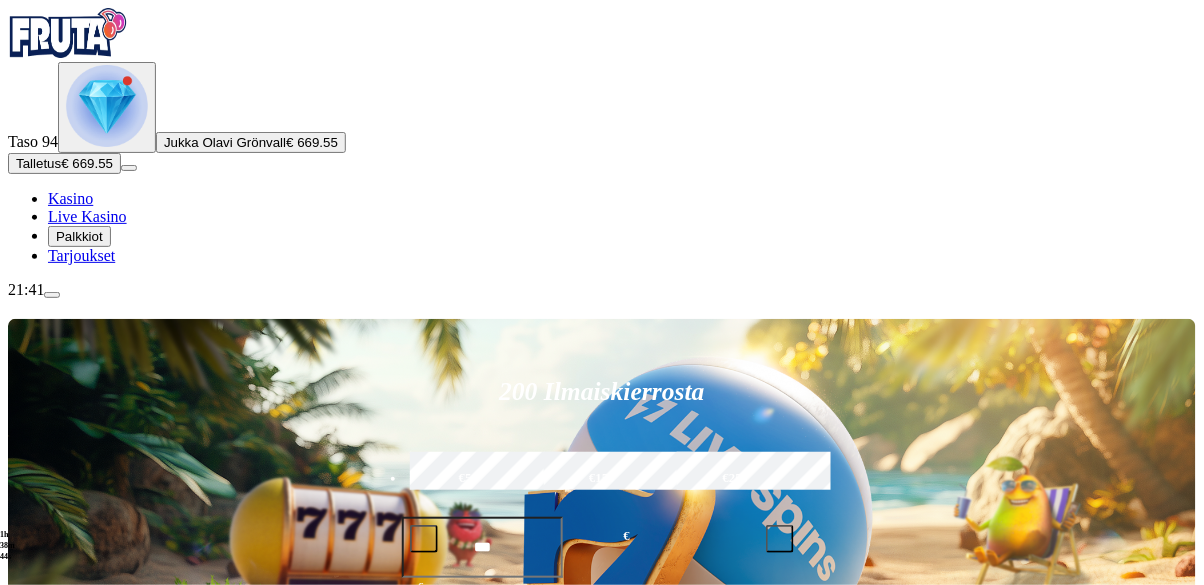 click on "Pelaa nyt" at bounding box center [77, 1311] 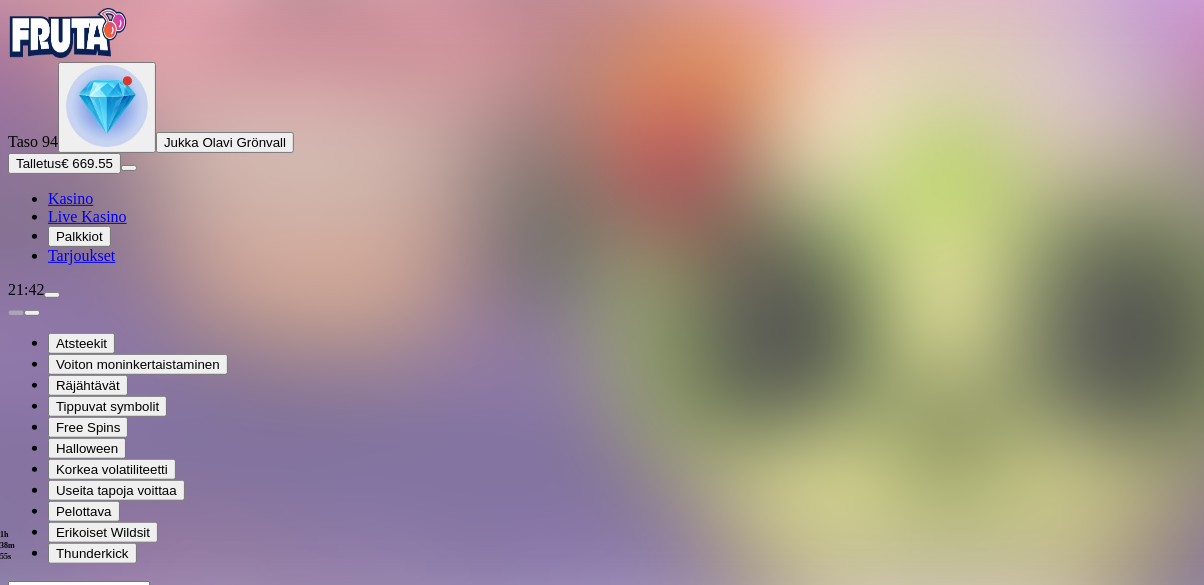click at bounding box center [602, 768] 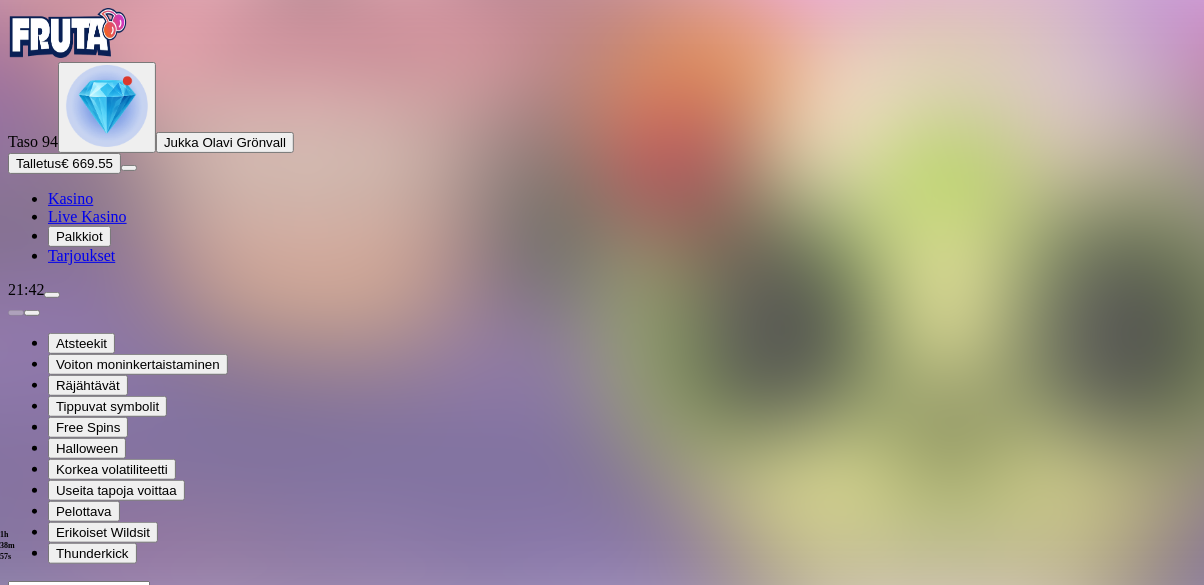 click at bounding box center (16, 773) 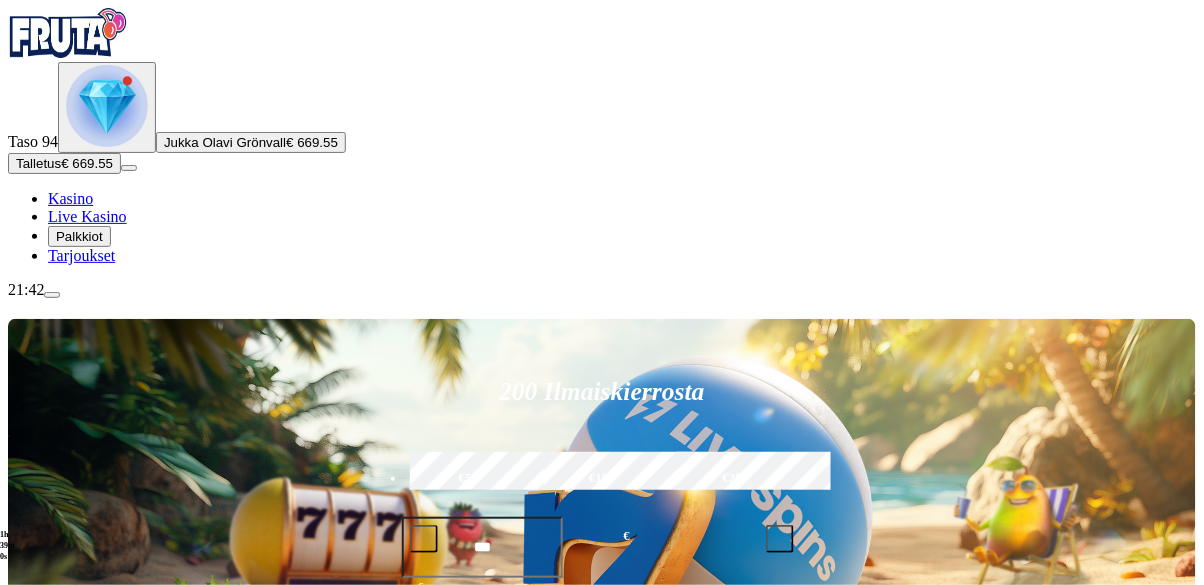 click on "Pelaa nyt" at bounding box center [77, 1311] 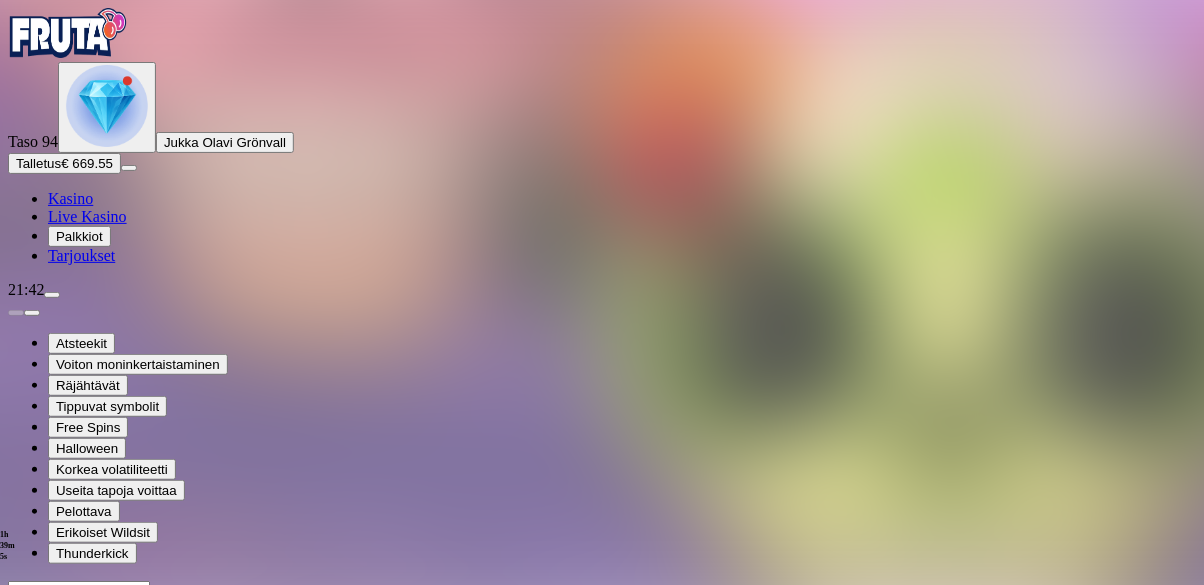 click at bounding box center [16, 773] 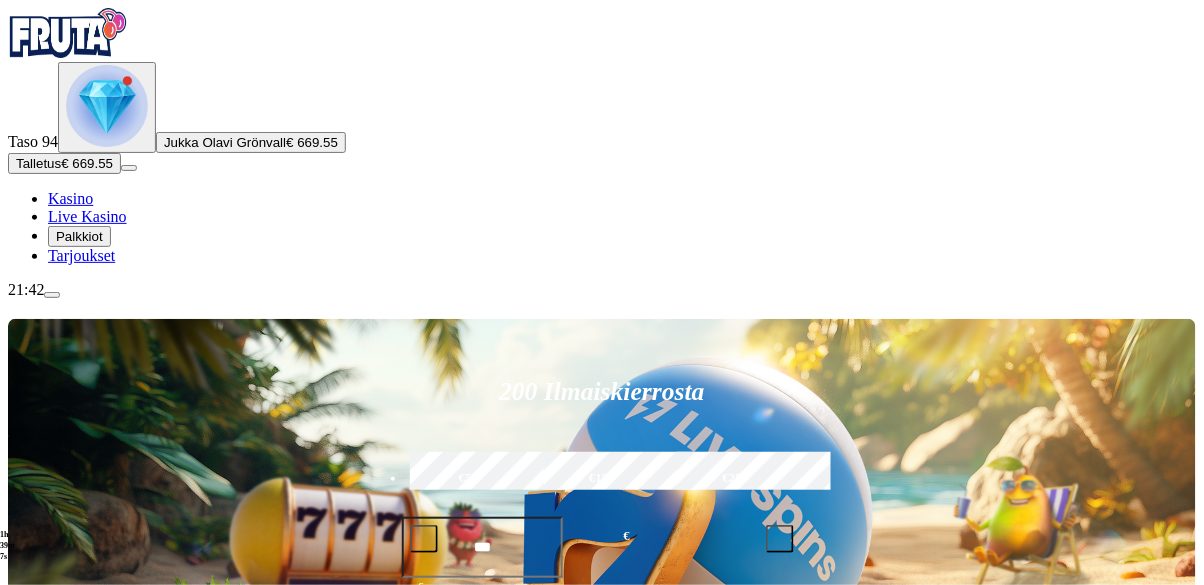 click at bounding box center [52, 295] 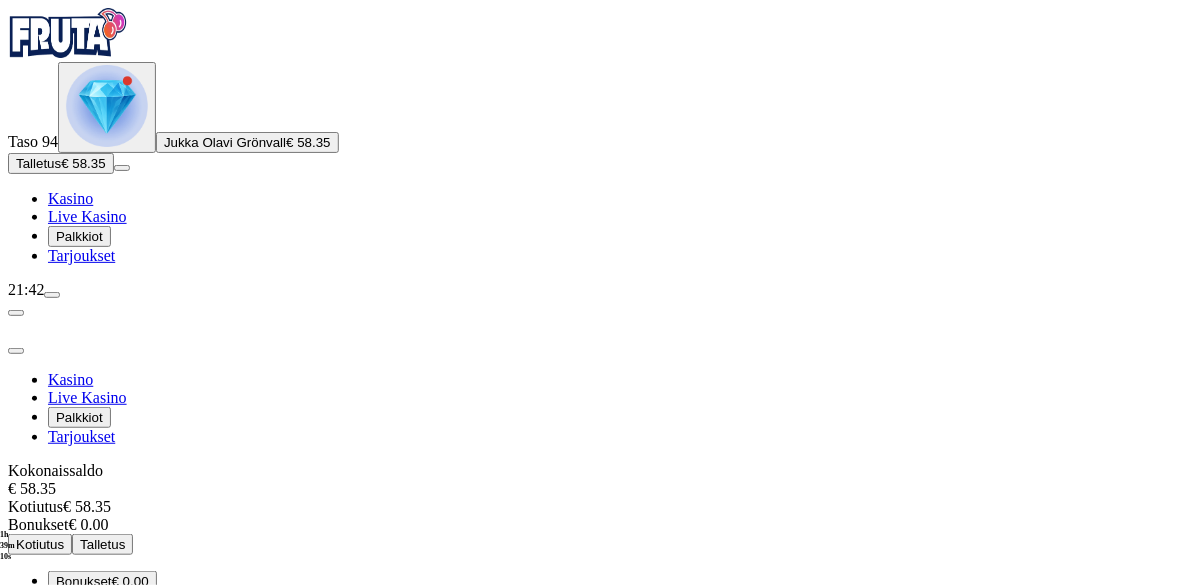scroll, scrollTop: 126, scrollLeft: 0, axis: vertical 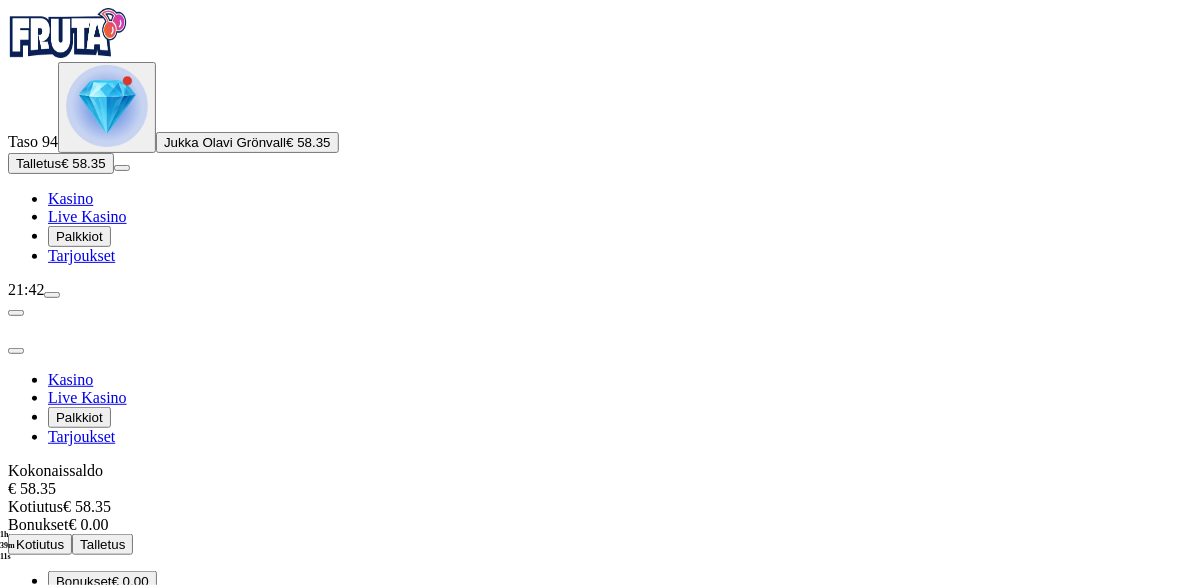 click on "Kirjaudu ulos" at bounding box center (54, 786) 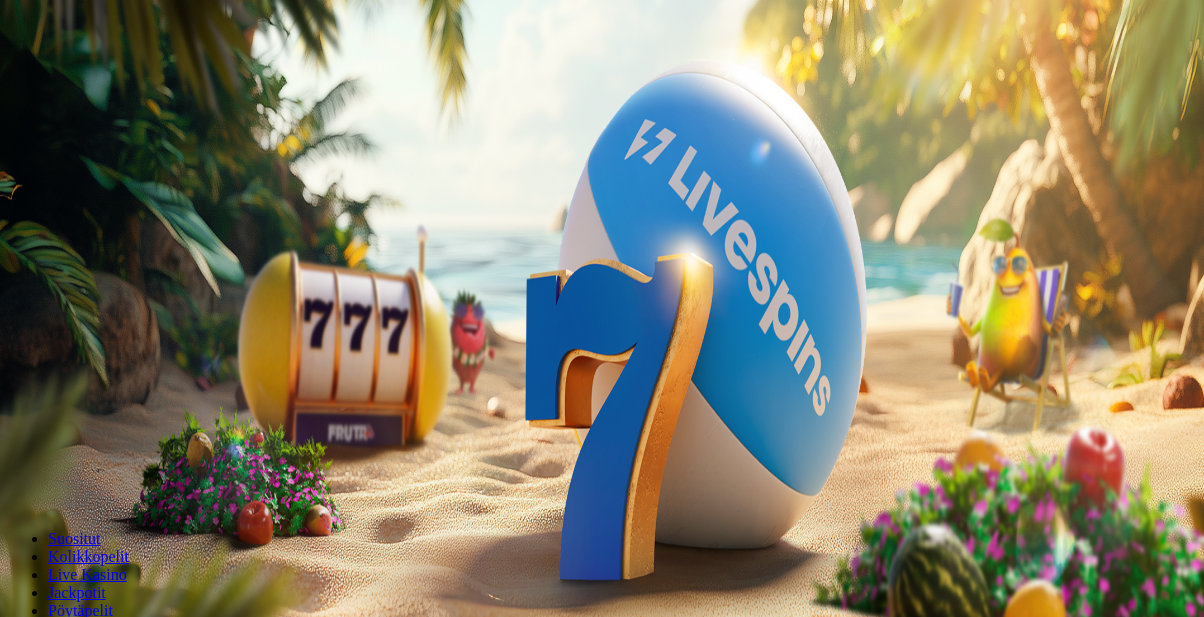 scroll, scrollTop: 0, scrollLeft: 0, axis: both 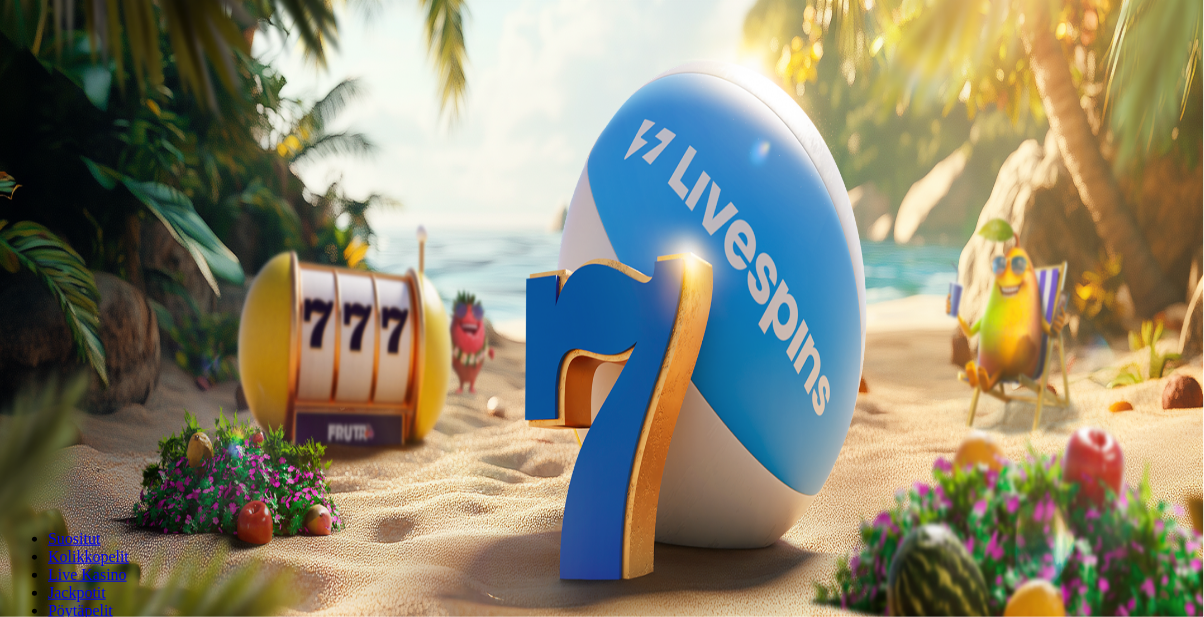 click on "Kirjaudu" at bounding box center (138, 72) 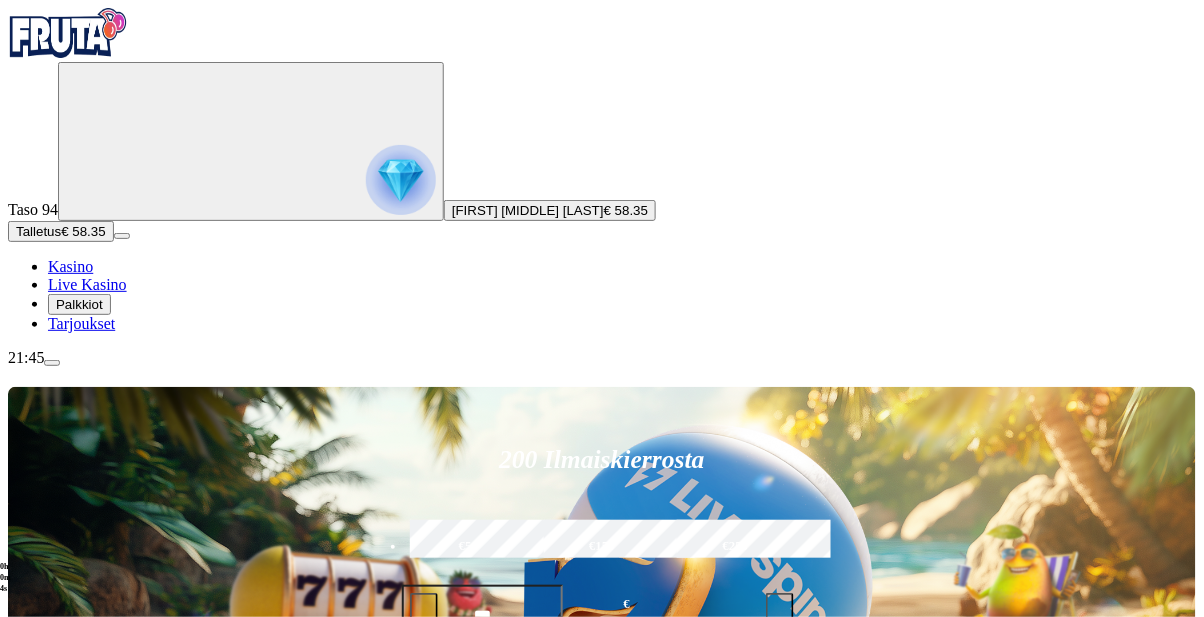 click on "Pelaa nyt" at bounding box center [77, 1379] 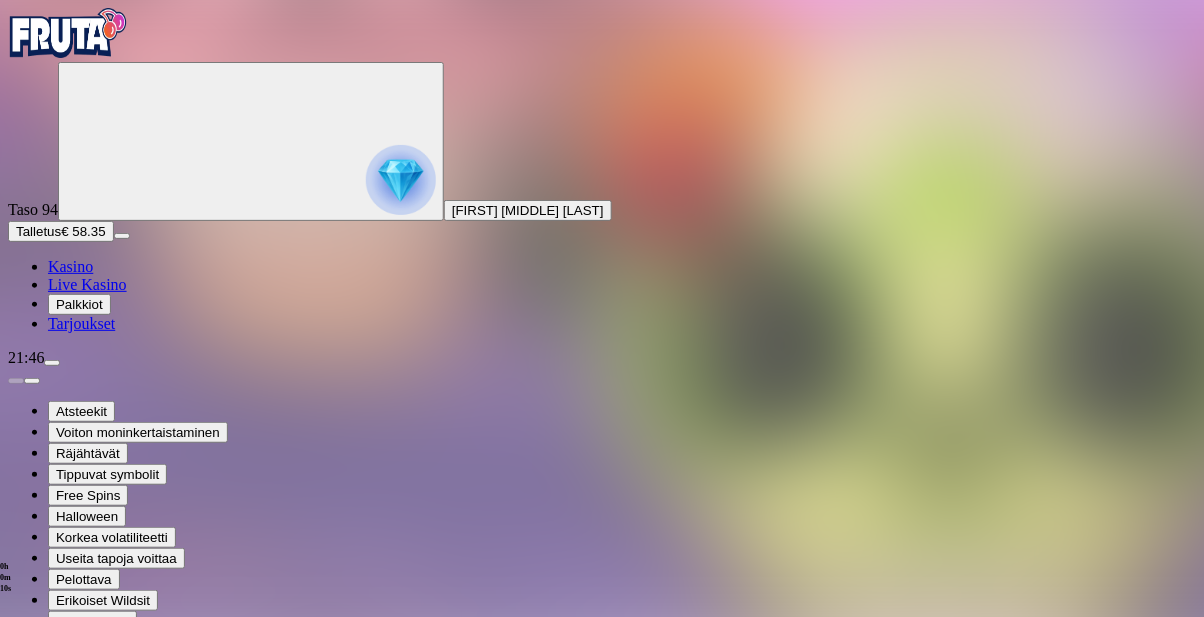 click at bounding box center (48, 841) 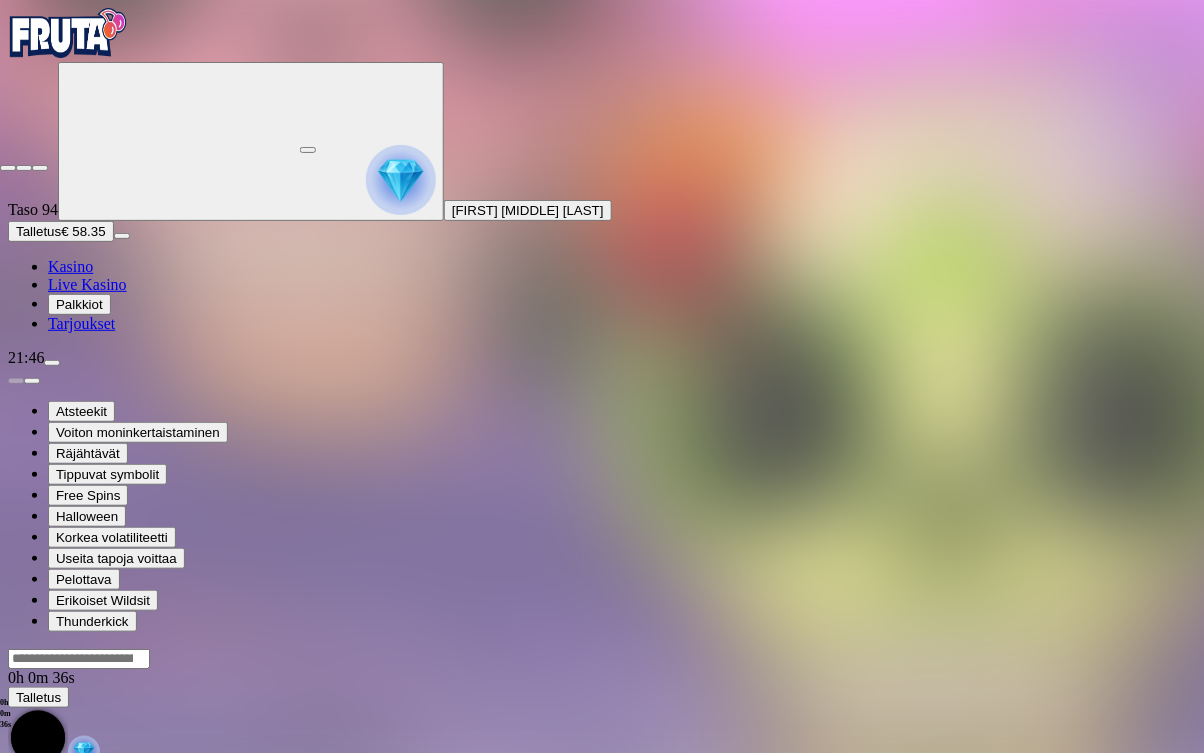 click at bounding box center (40, 168) 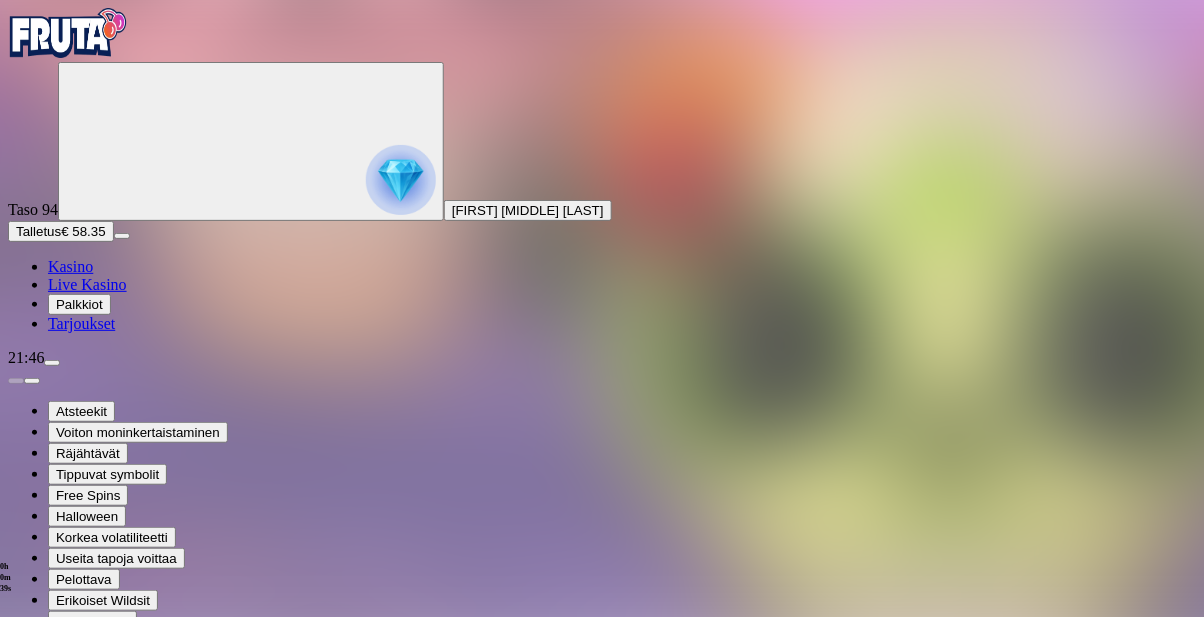 click at bounding box center [48, 841] 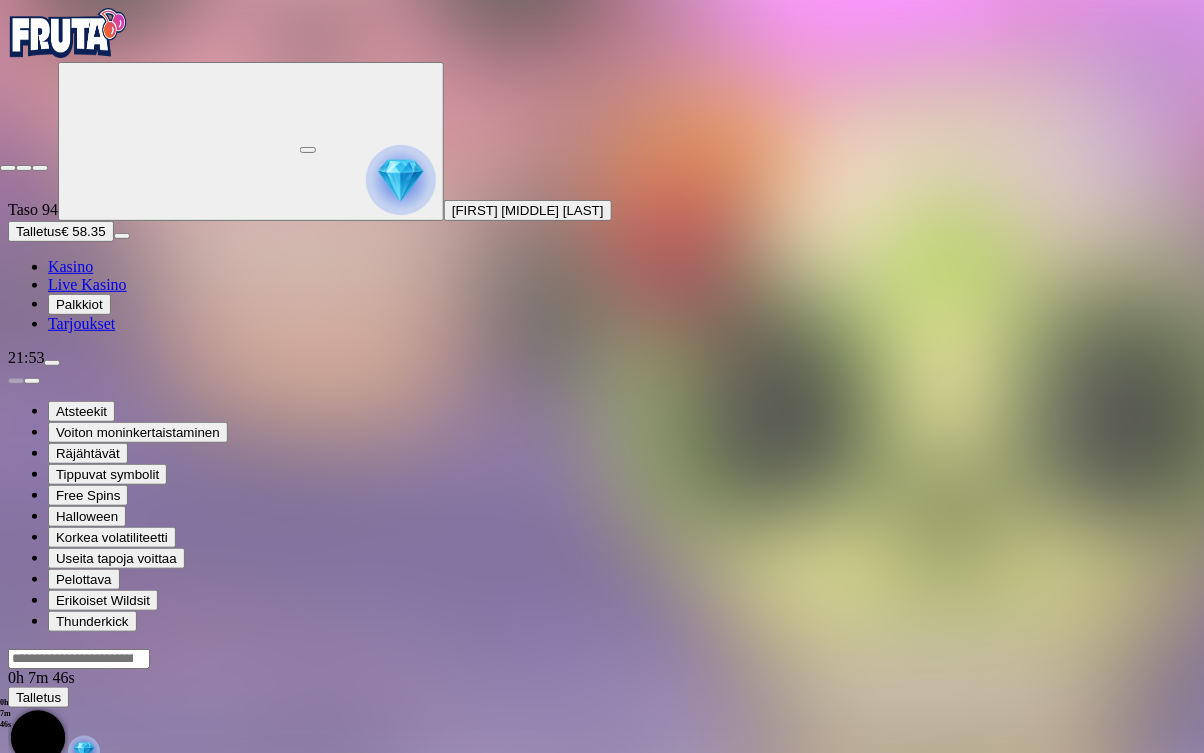 click at bounding box center [40, 168] 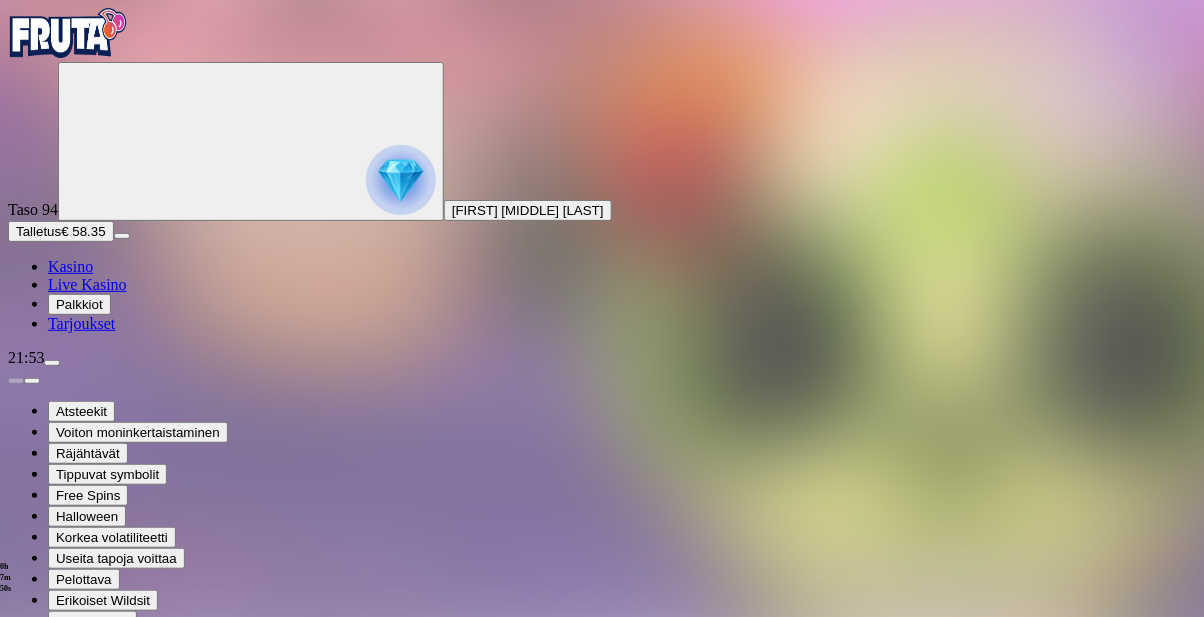 click at bounding box center [48, 841] 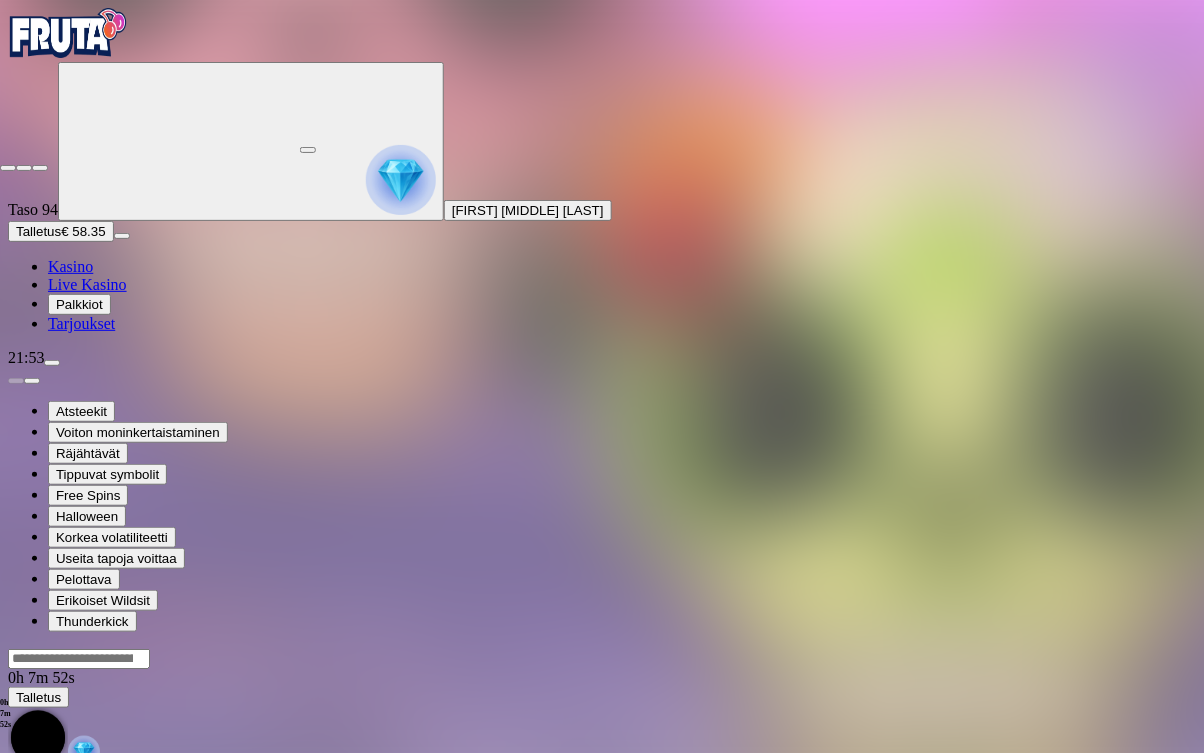 click at bounding box center [40, 168] 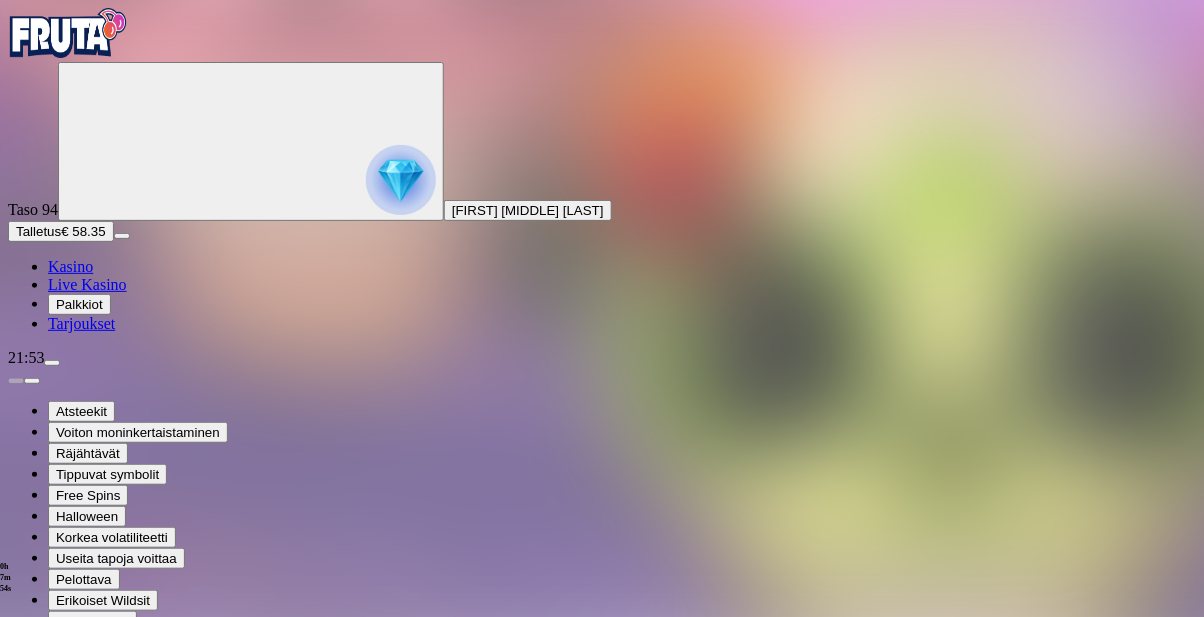 click at bounding box center (16, 841) 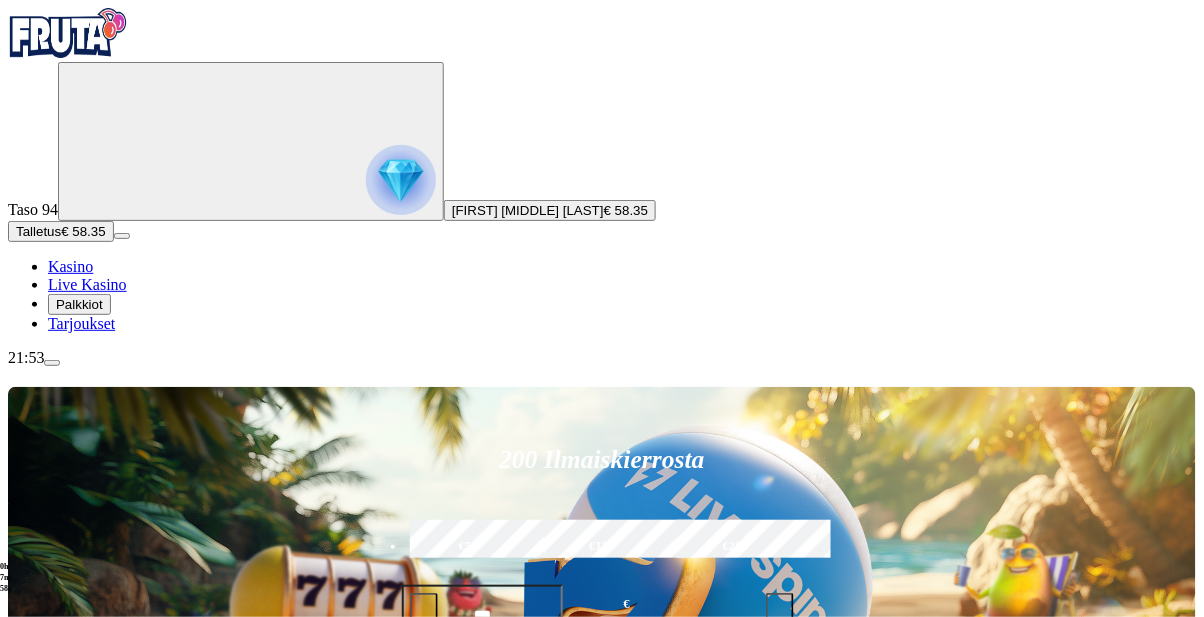 click on "Talletus" at bounding box center [38, 231] 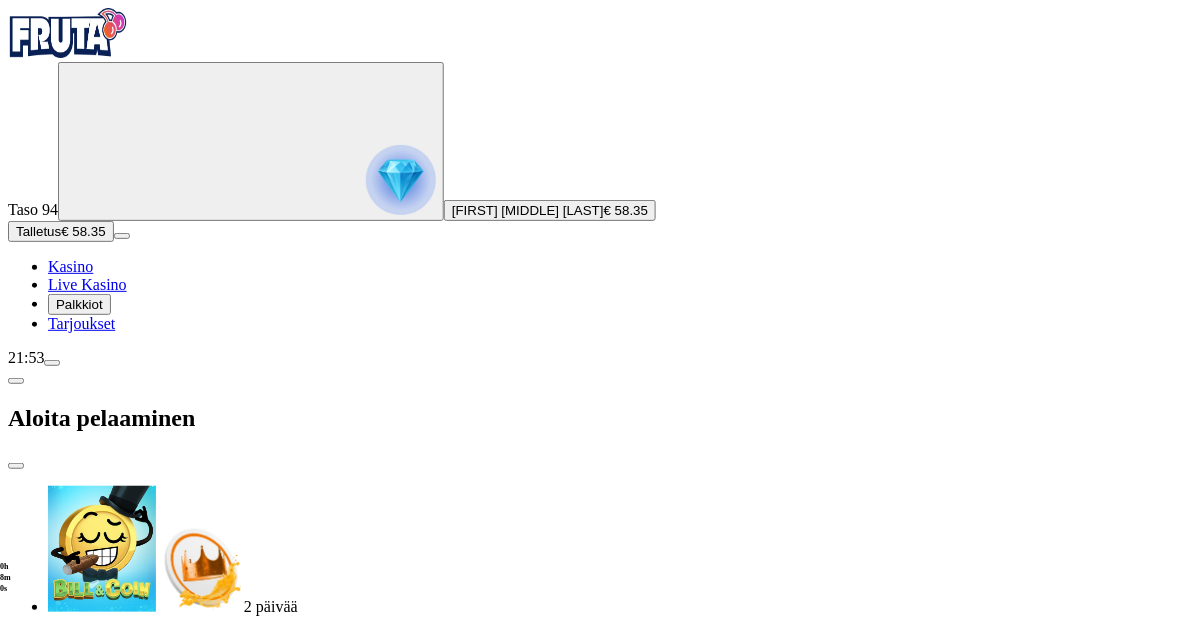 click on "€50" at bounding box center [237, 1757] 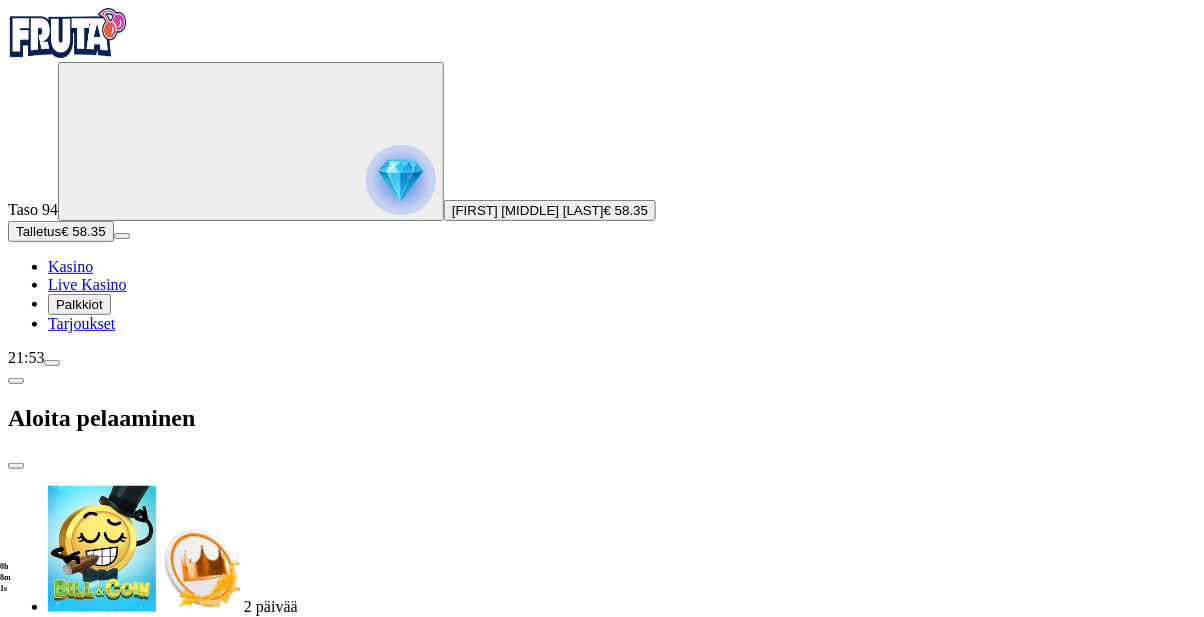 click on "TALLETA JA PELAA" at bounding box center [71, 1907] 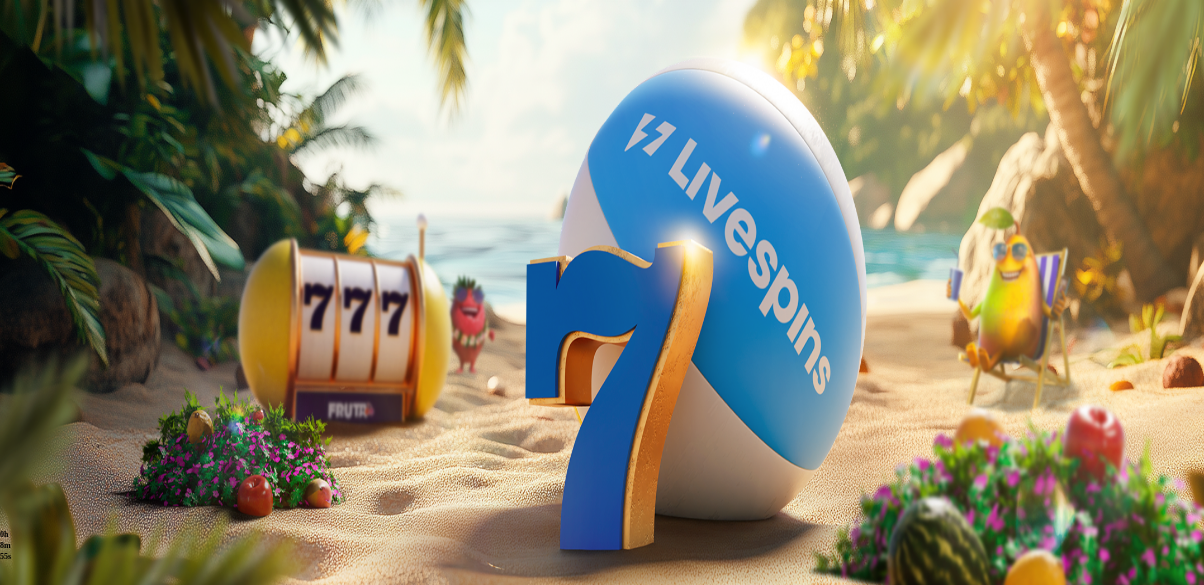 scroll, scrollTop: 0, scrollLeft: 0, axis: both 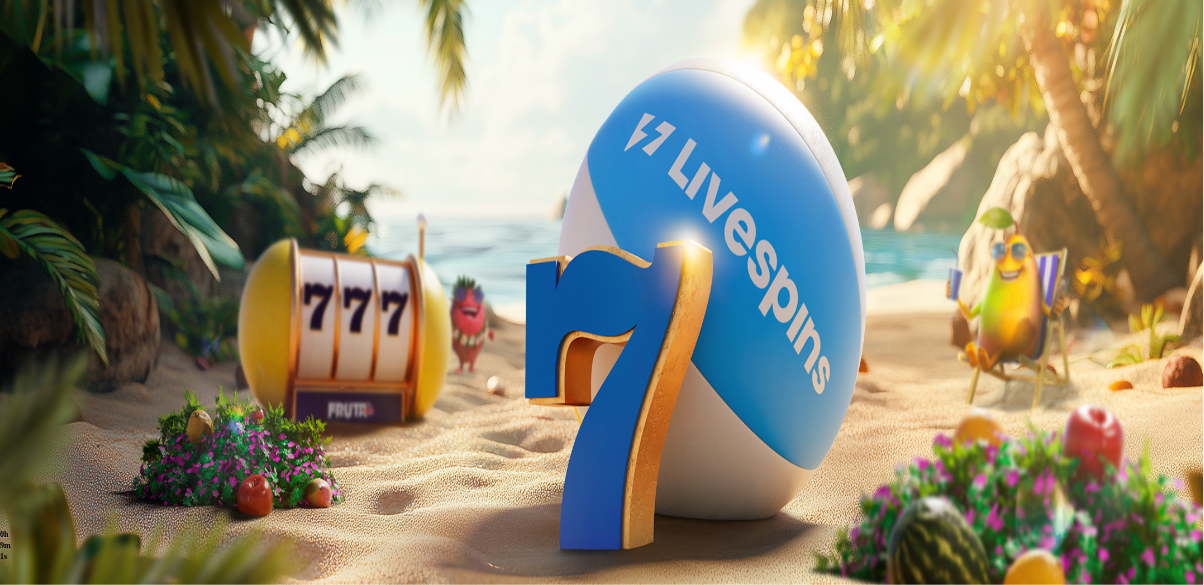 click at bounding box center (52, 363) 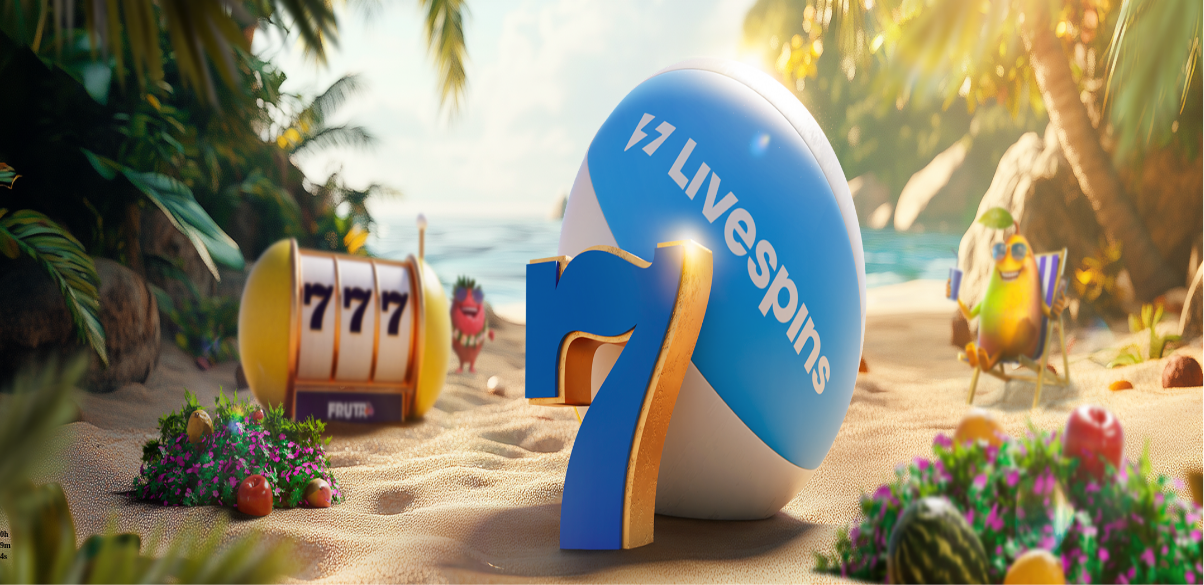 click at bounding box center (16, 419) 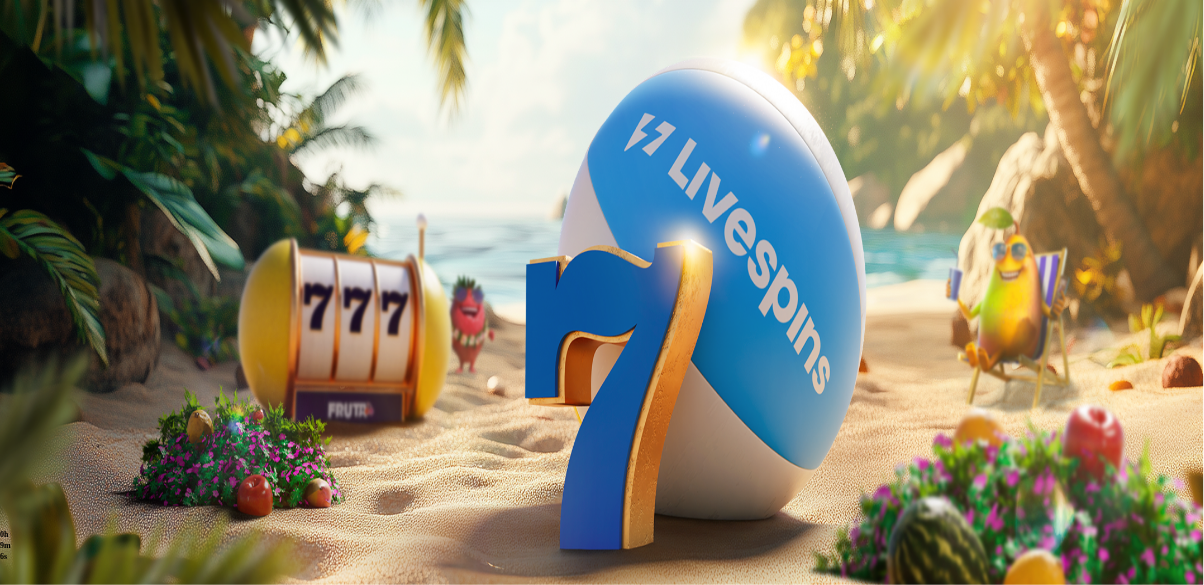 click at bounding box center [52, 363] 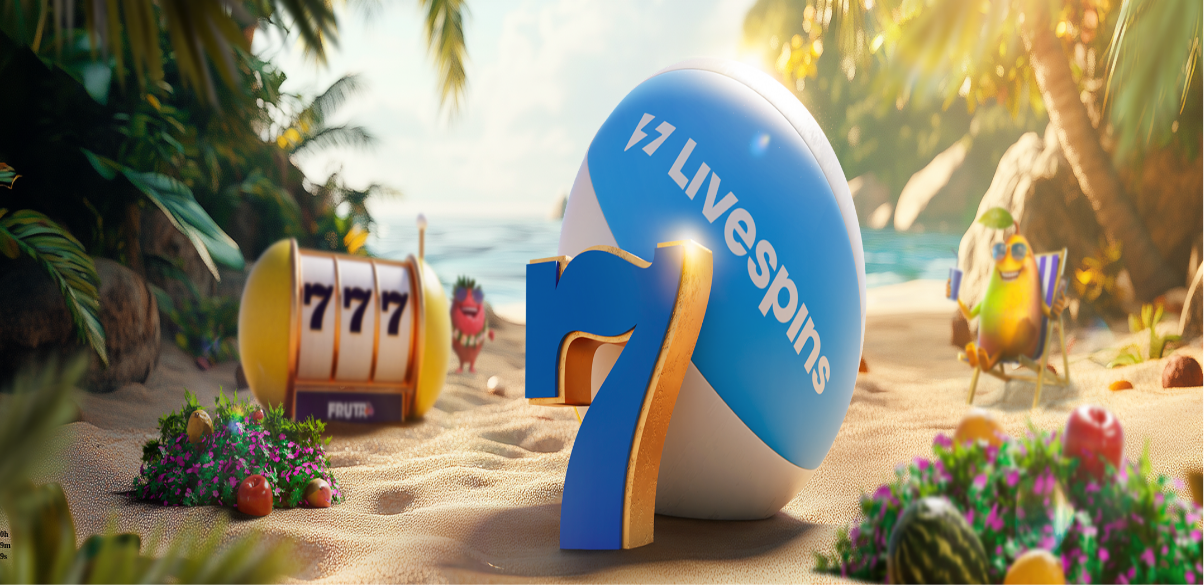 click at bounding box center (16, 419) 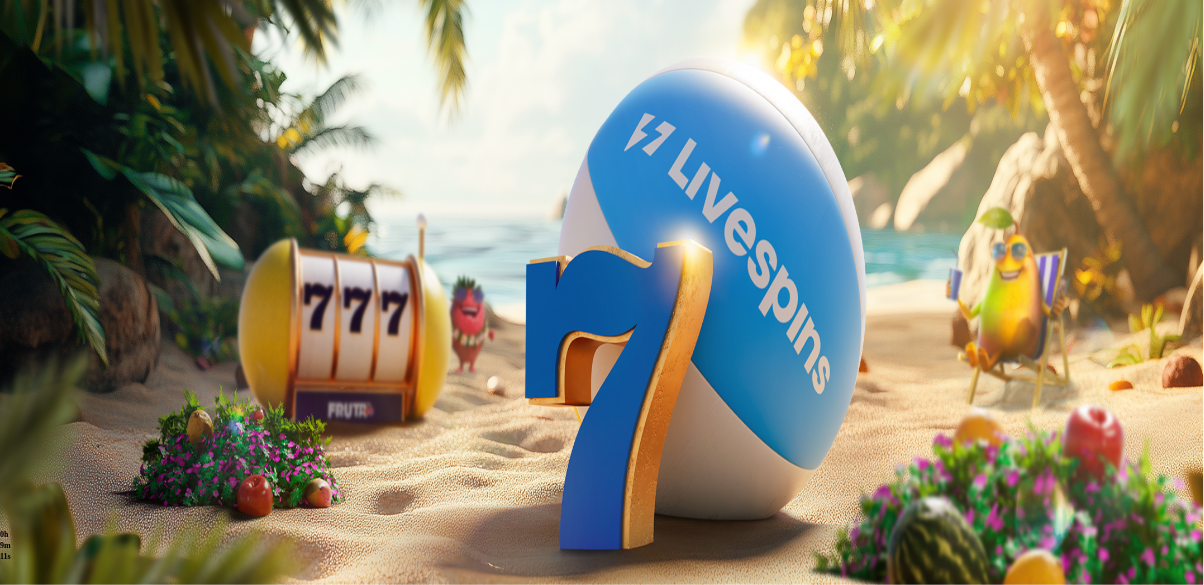 click on "Pelaa nyt" at bounding box center (77, 1070) 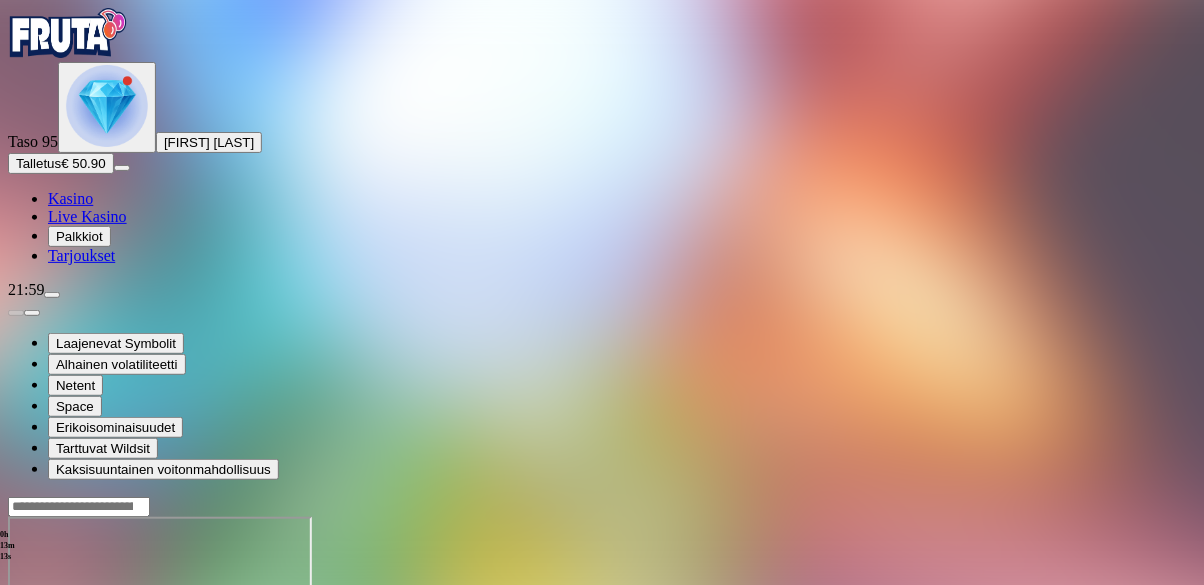 click at bounding box center (16, 689) 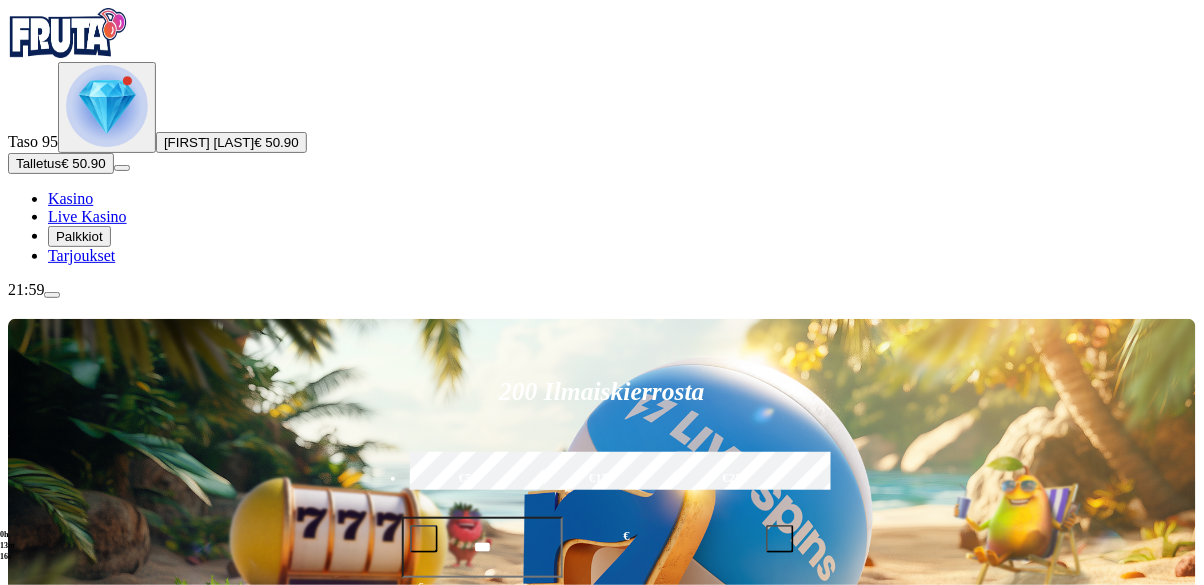 click at bounding box center [107, 106] 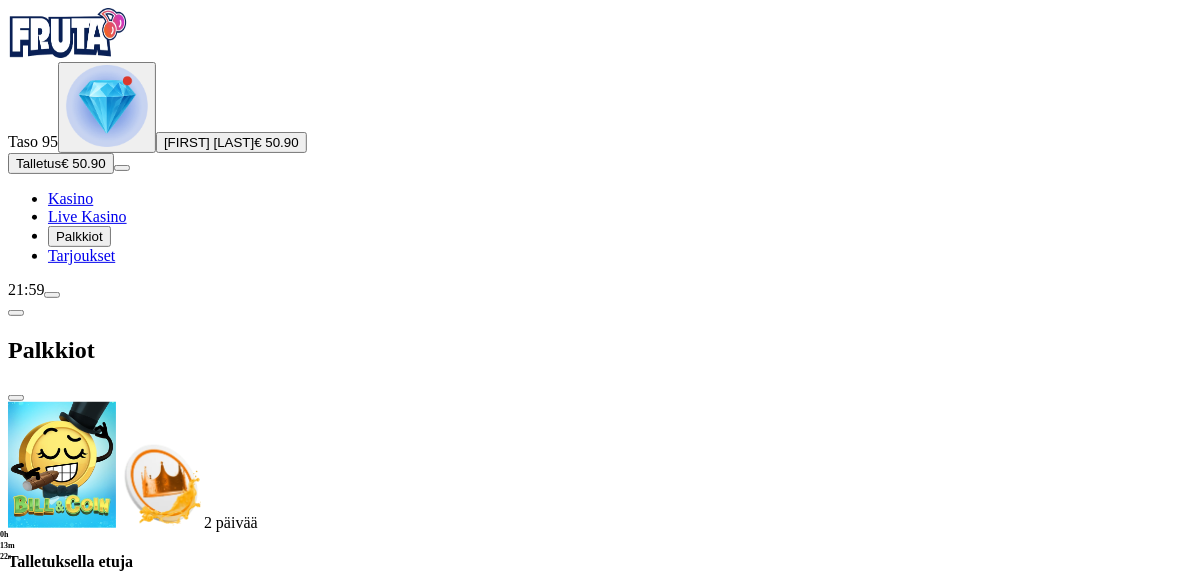 scroll, scrollTop: 787, scrollLeft: 0, axis: vertical 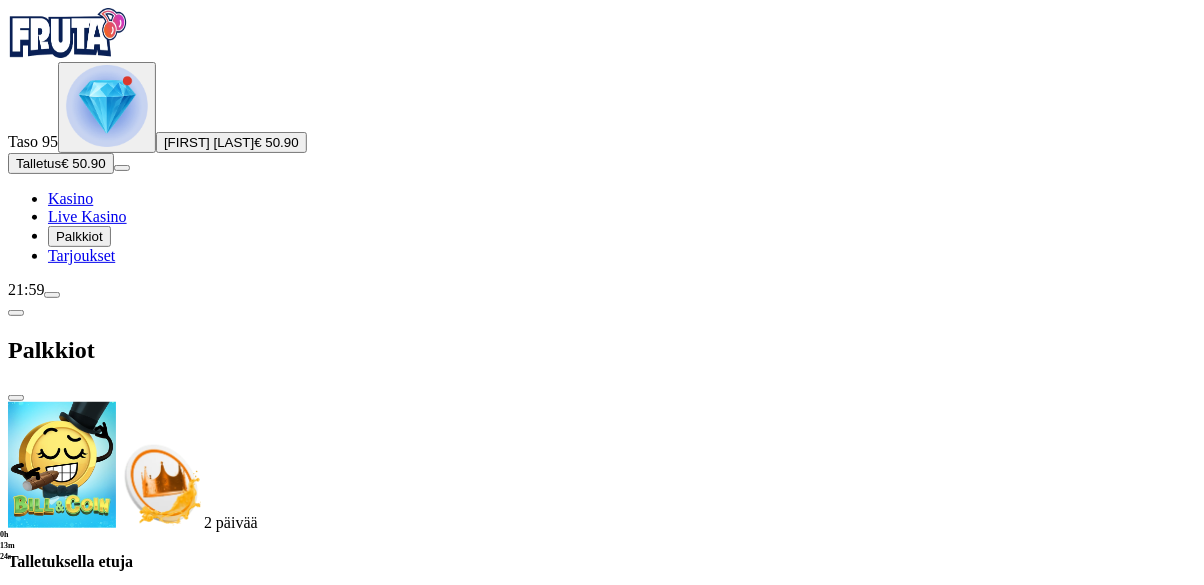 click at bounding box center [112, 2073] 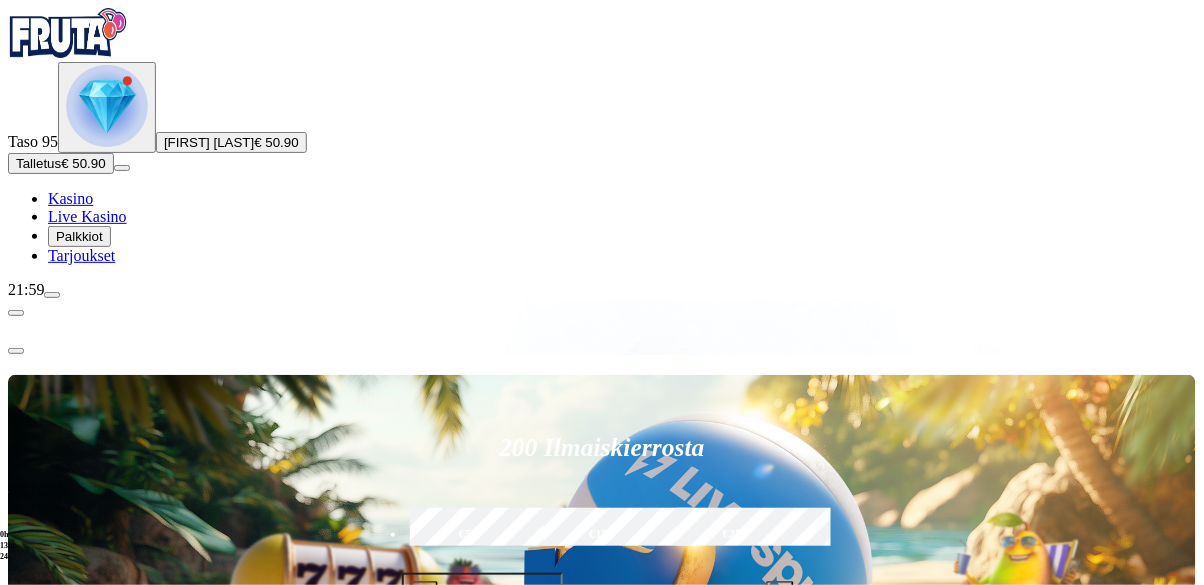 scroll, scrollTop: 0, scrollLeft: 0, axis: both 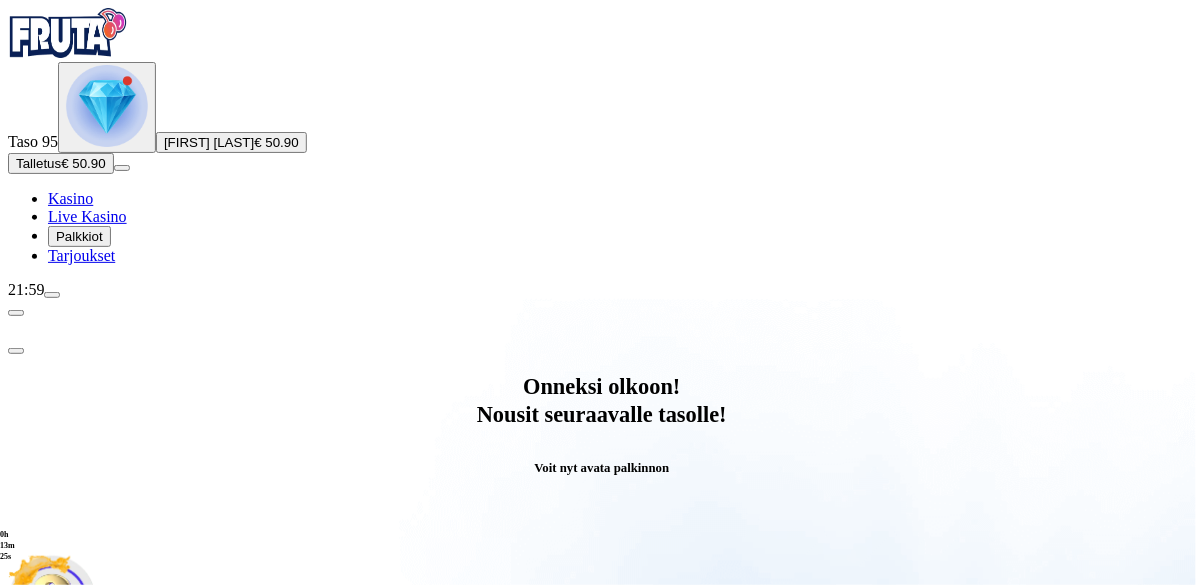 click on "Avaa palkinto" at bounding box center (602, 795) 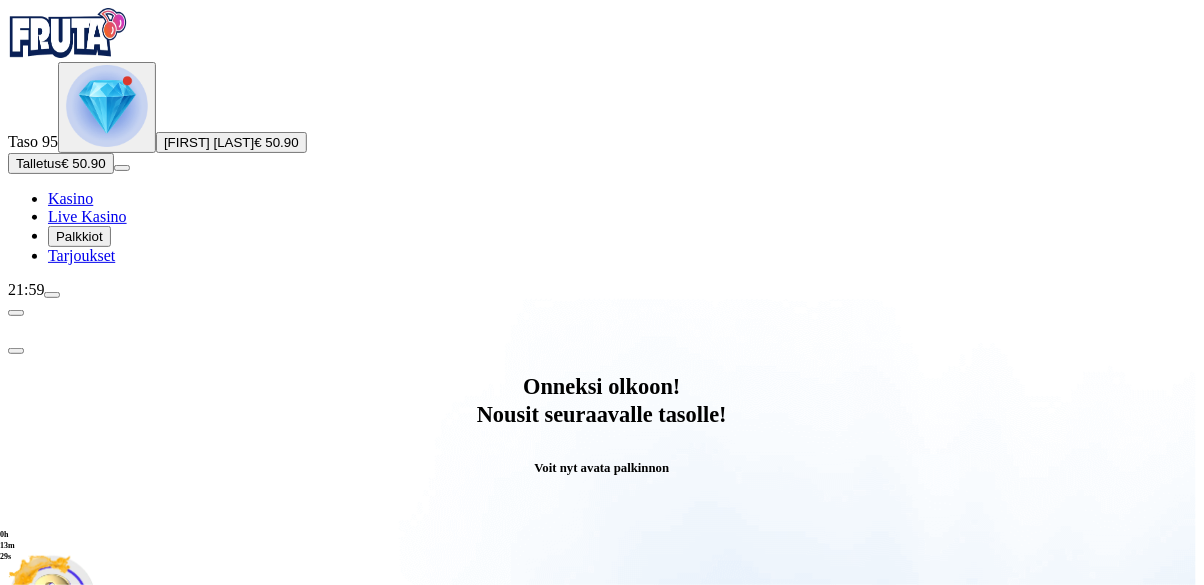 click at bounding box center [88, 999] 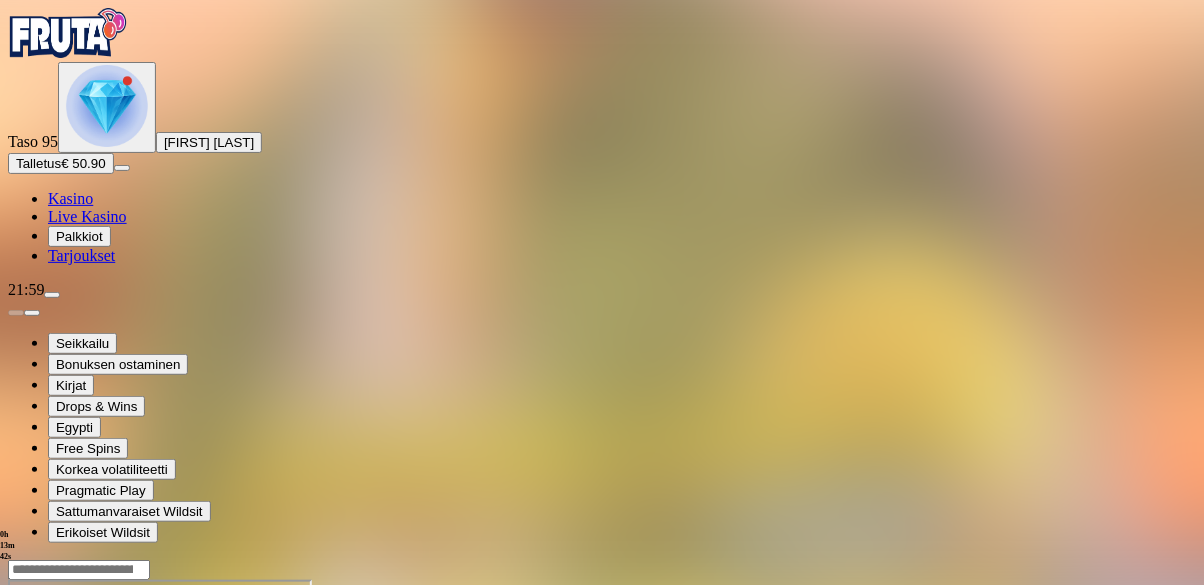 click at bounding box center [16, 752] 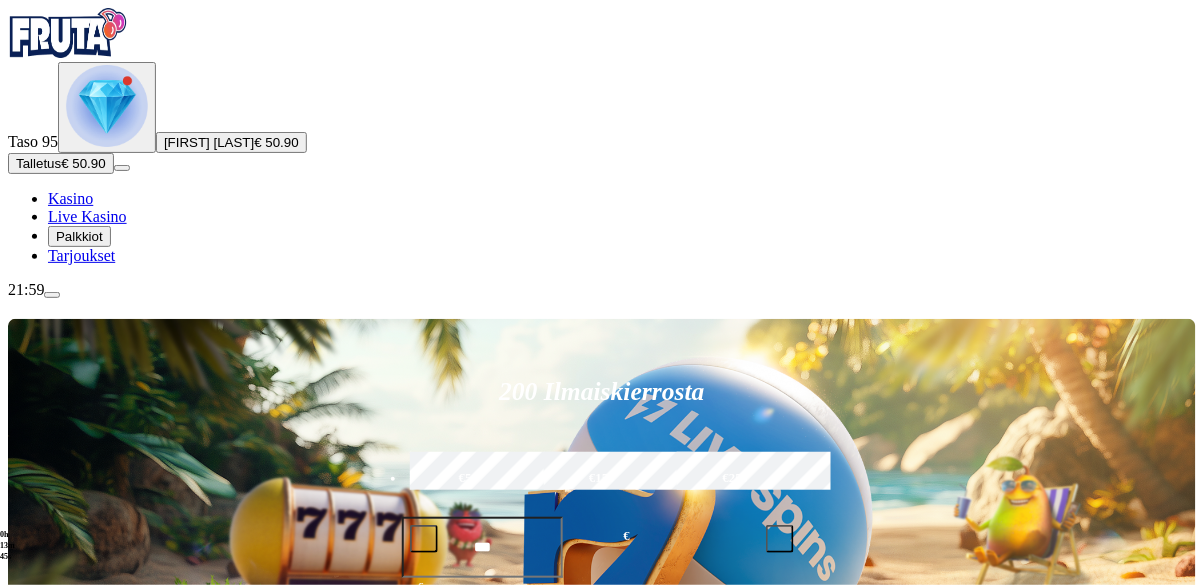 click on "Talletus" at bounding box center [38, 163] 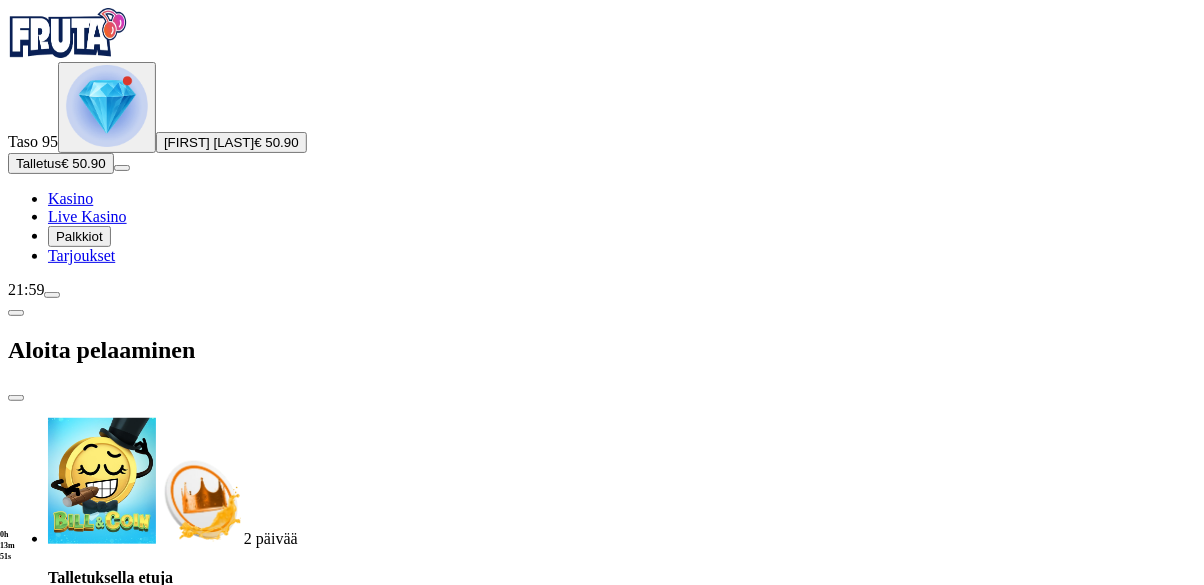 click on "***" at bounding box center [77, 1772] 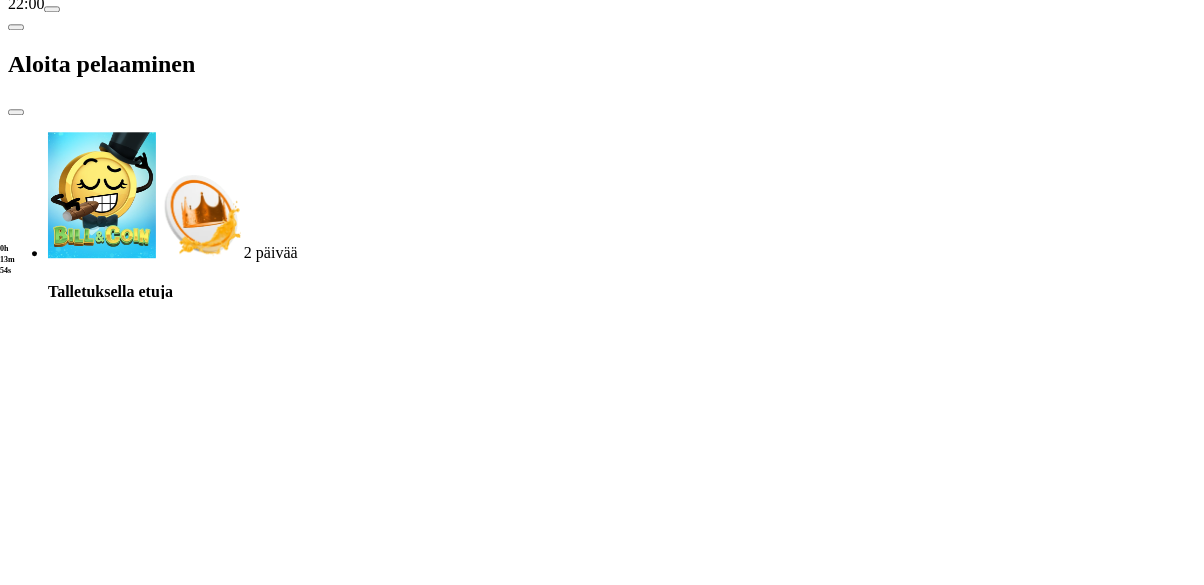 type on "*" 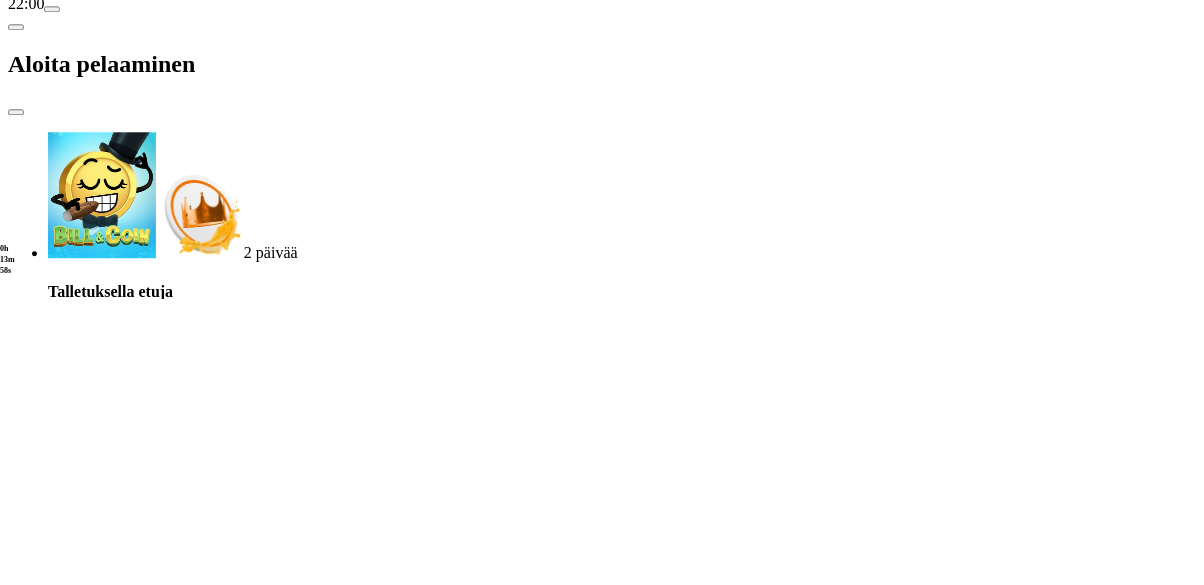 scroll, scrollTop: 39, scrollLeft: 0, axis: vertical 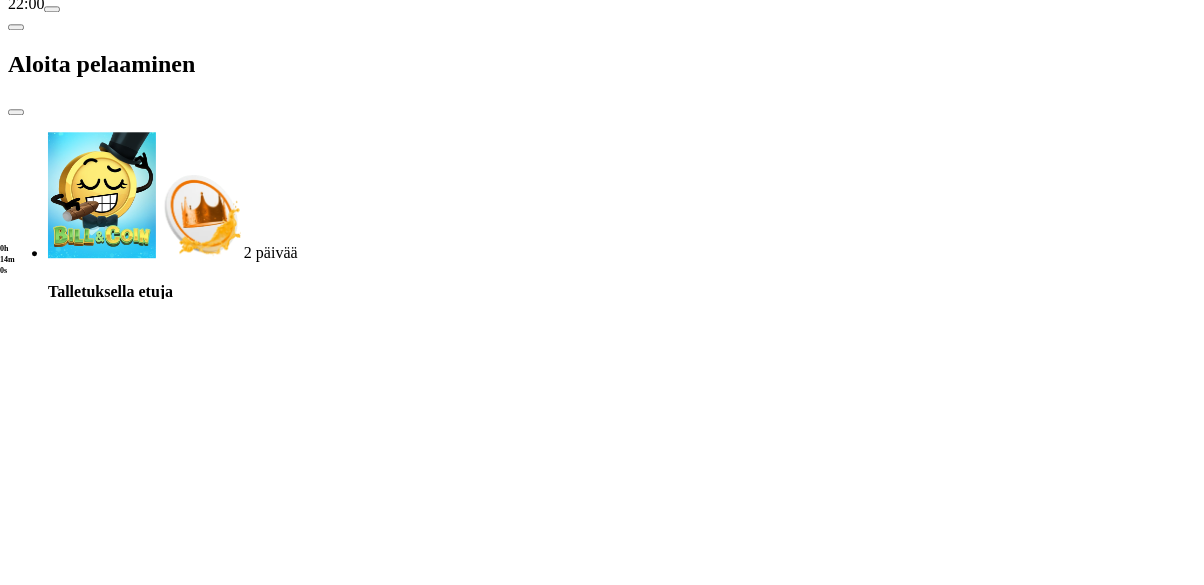 type on "***" 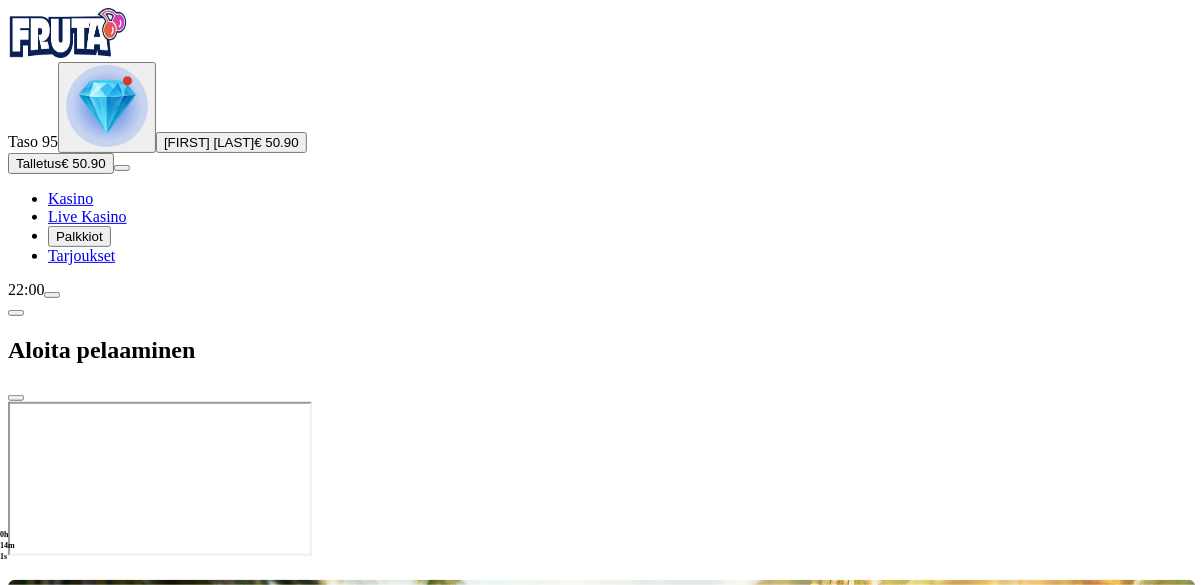 scroll, scrollTop: 0, scrollLeft: 0, axis: both 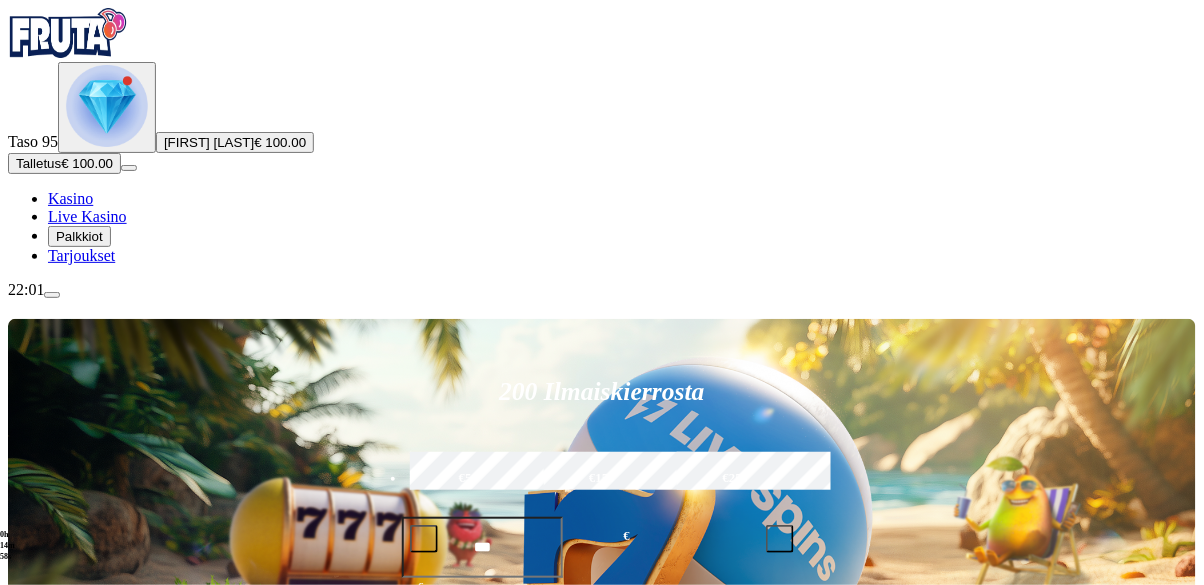 click on "Pelaa nyt" at bounding box center (77, 1311) 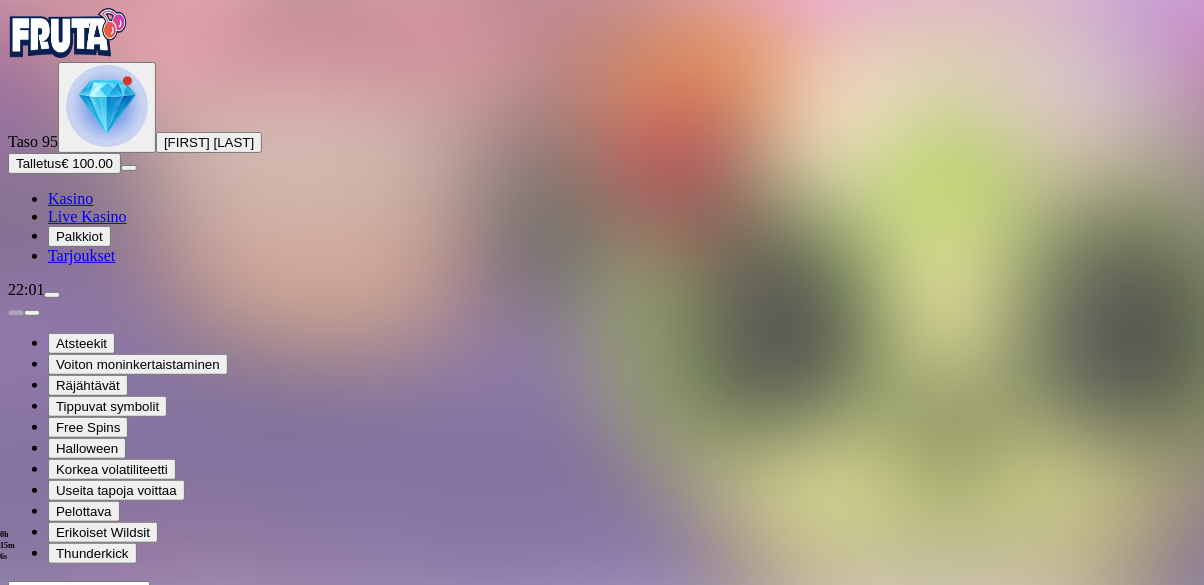 click at bounding box center (48, 773) 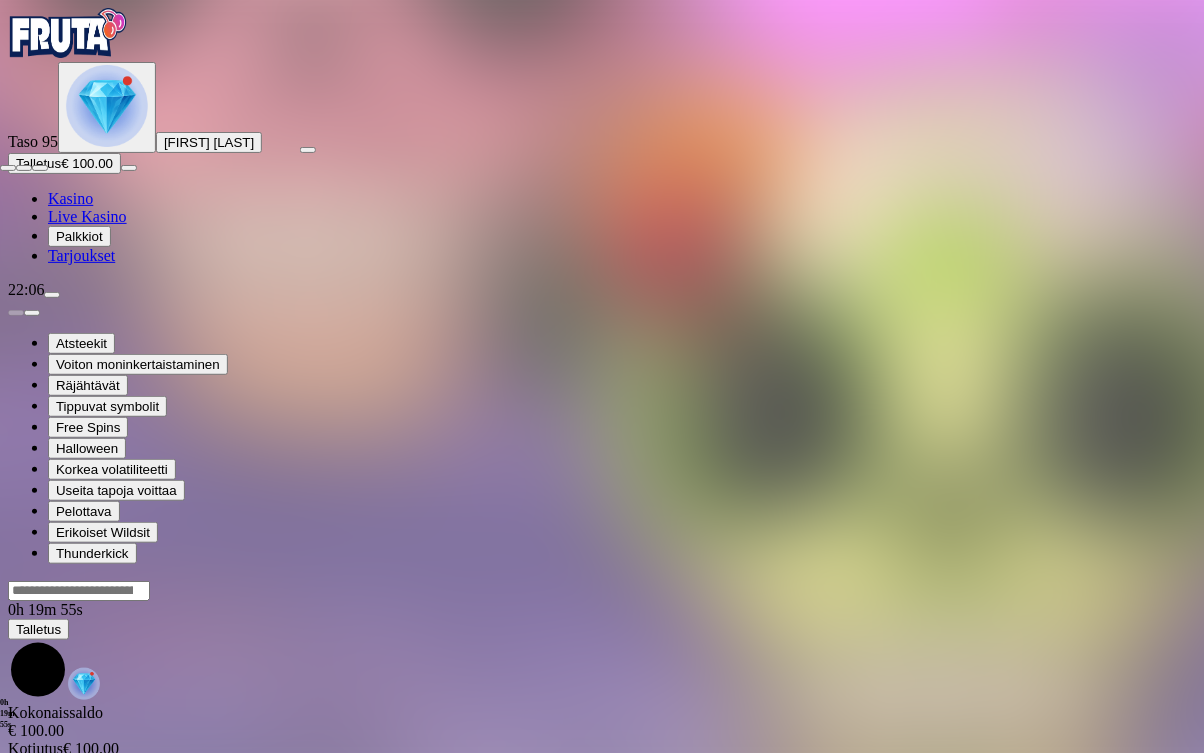 click at bounding box center (40, 168) 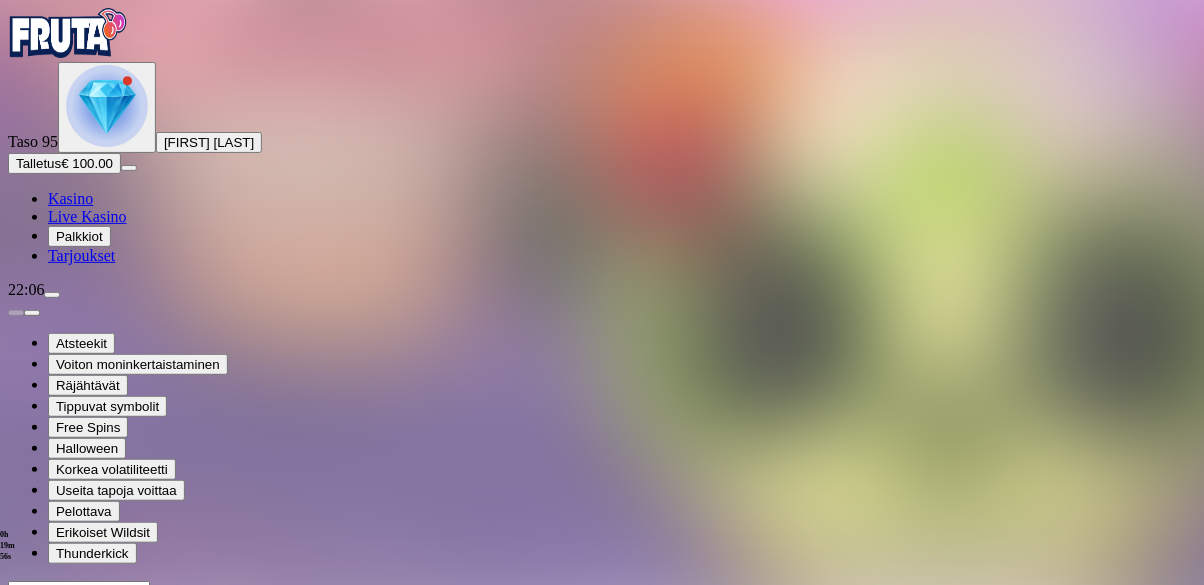 click at bounding box center [16, 773] 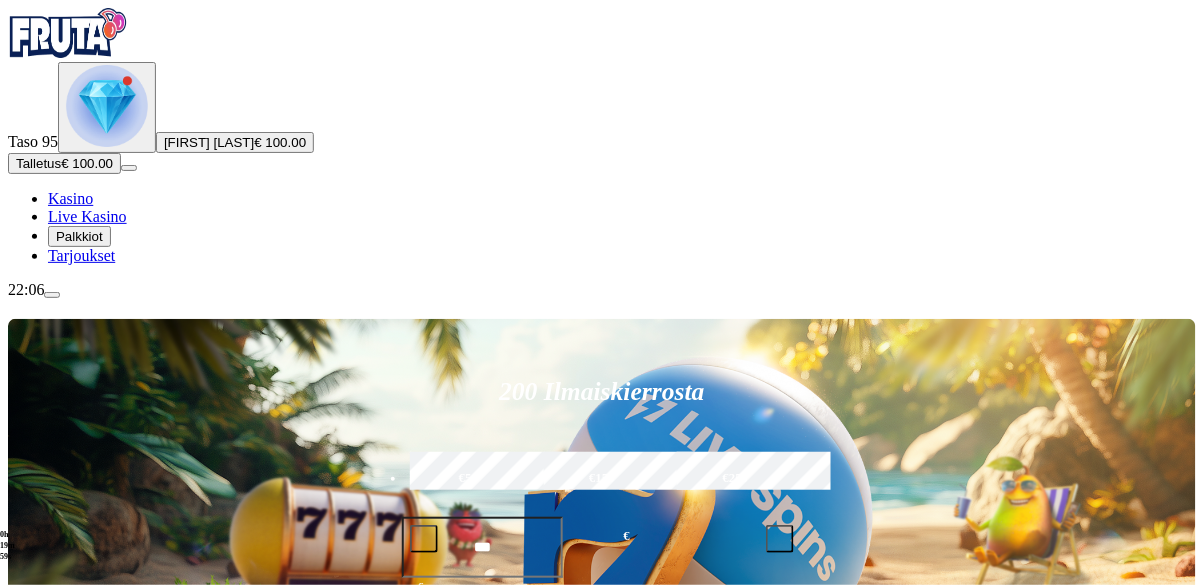 click on "Pelaa nyt" at bounding box center [77, 1215] 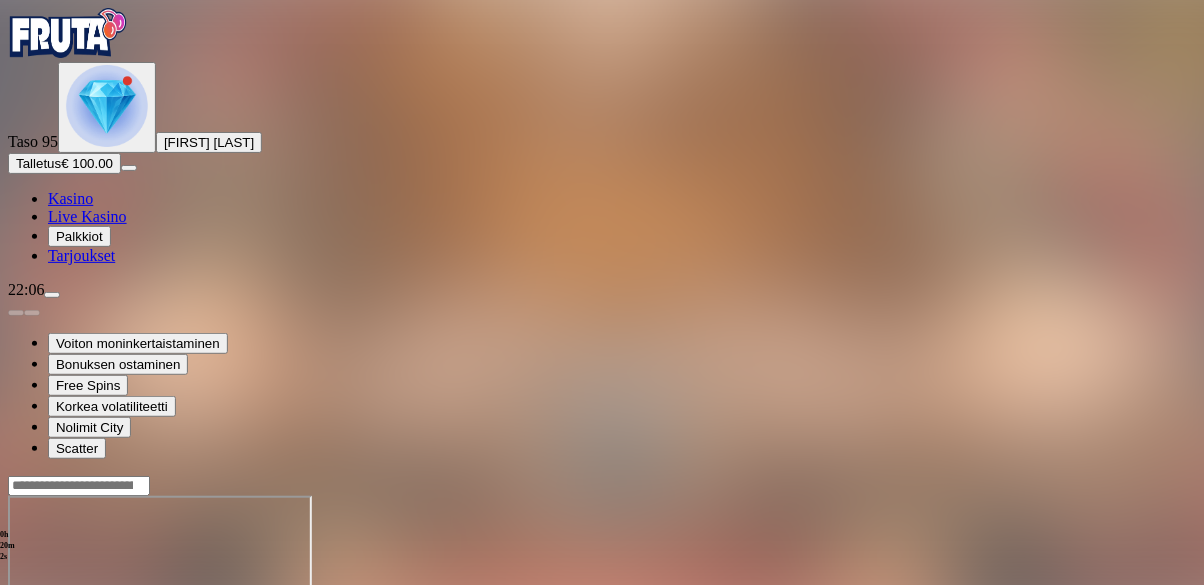 click at bounding box center [48, 668] 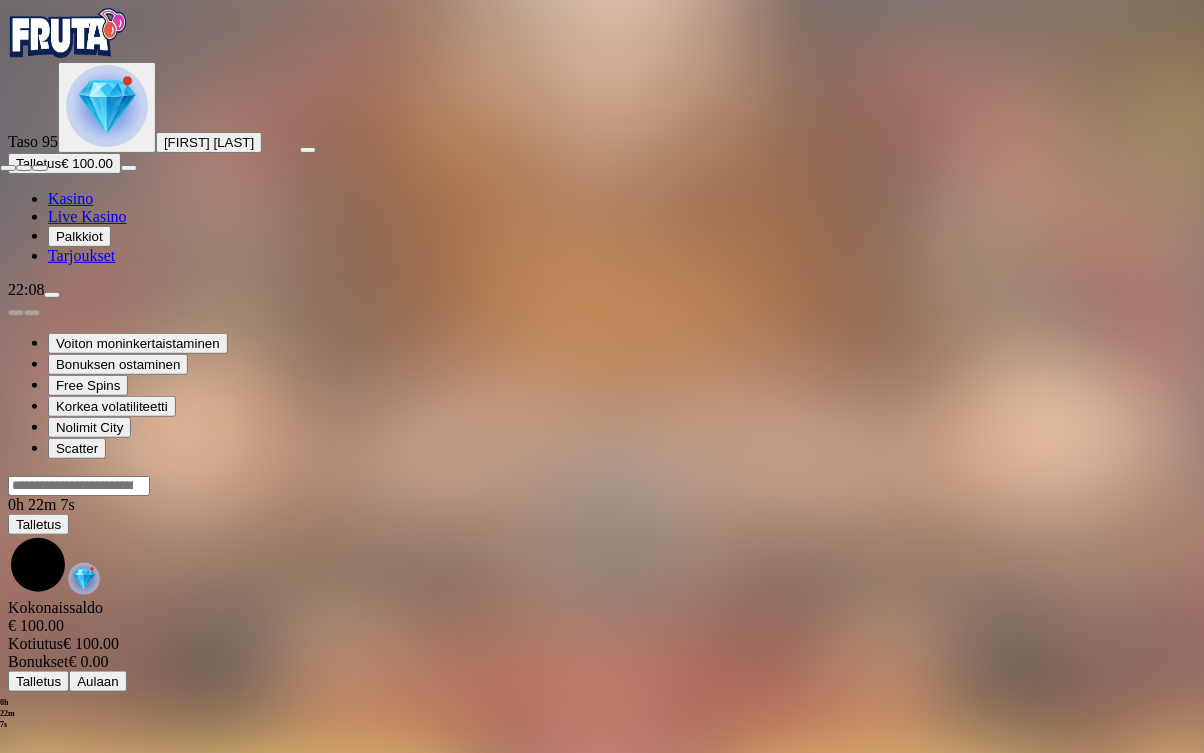 click at bounding box center (8, 168) 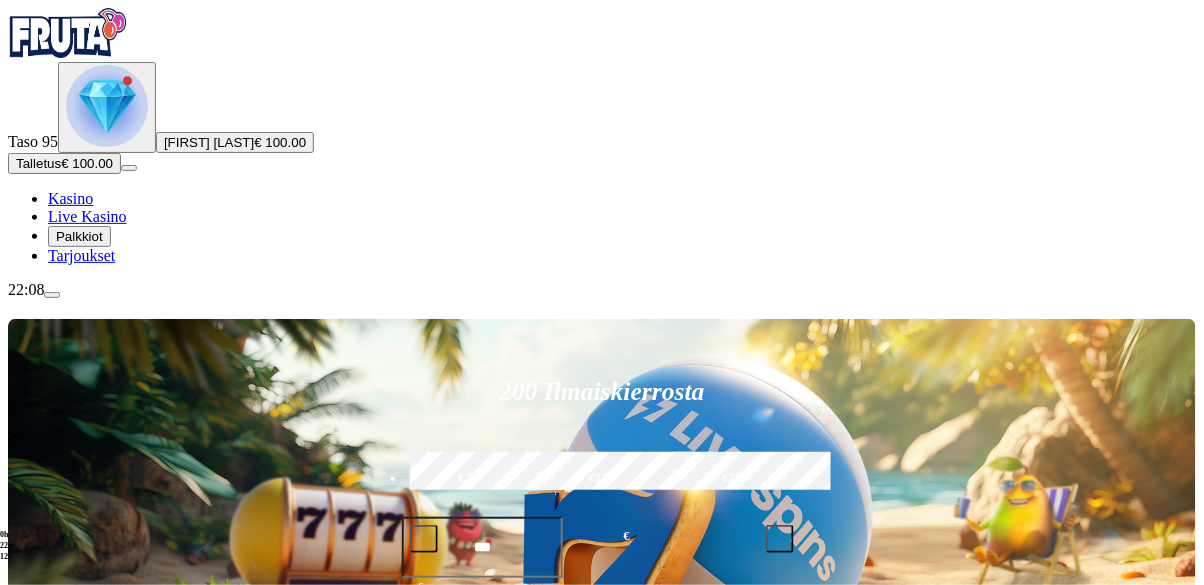 click on "Talletus € 100.00" at bounding box center (64, 163) 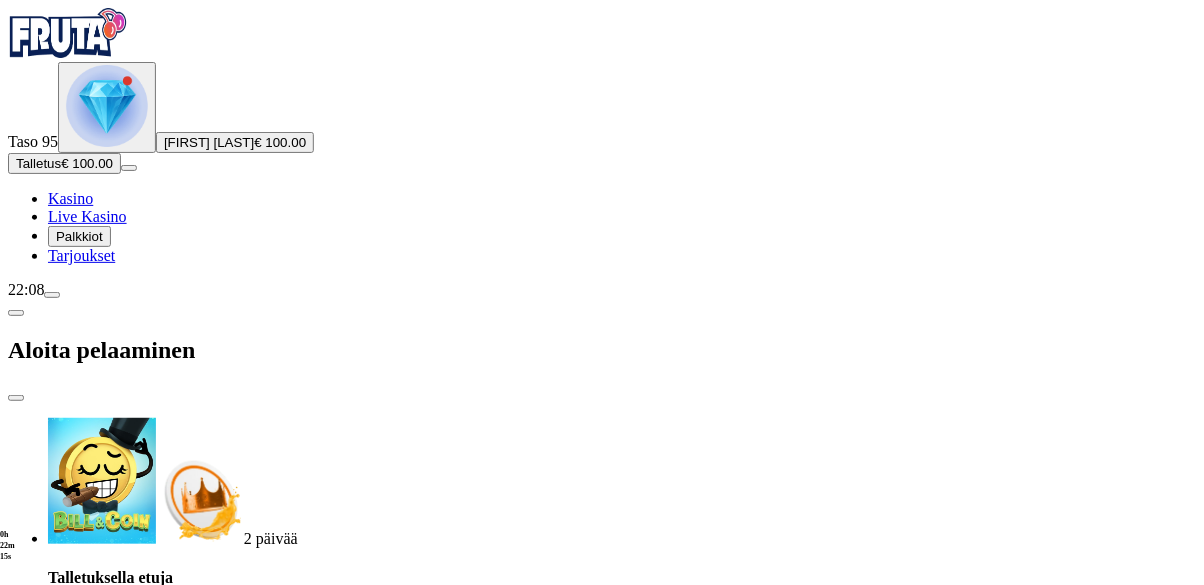 click on "***" at bounding box center (77, 1772) 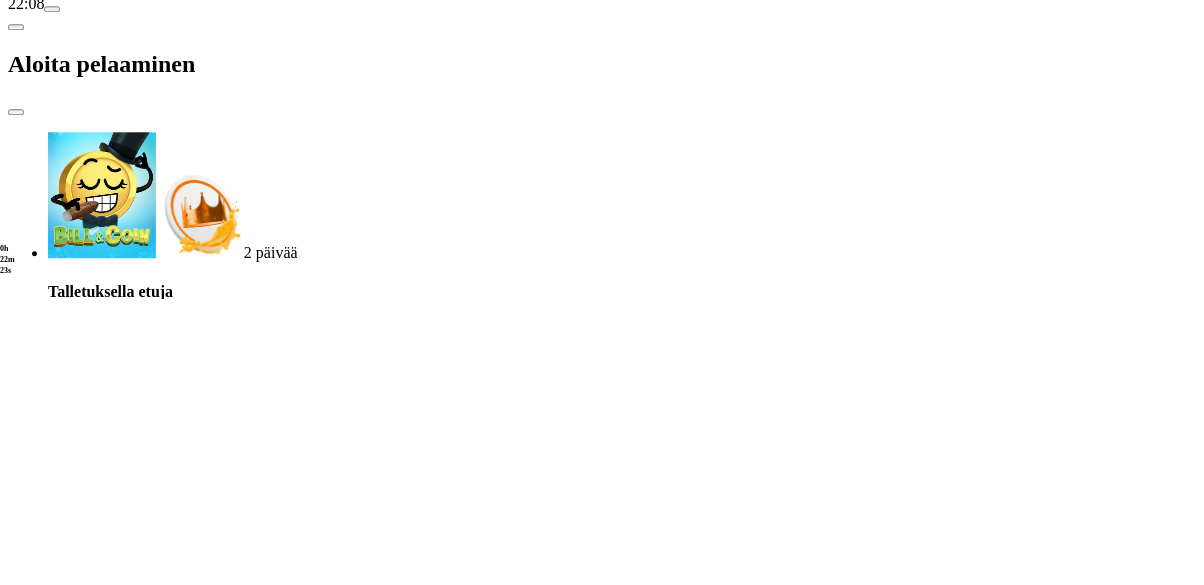 scroll, scrollTop: 39, scrollLeft: 0, axis: vertical 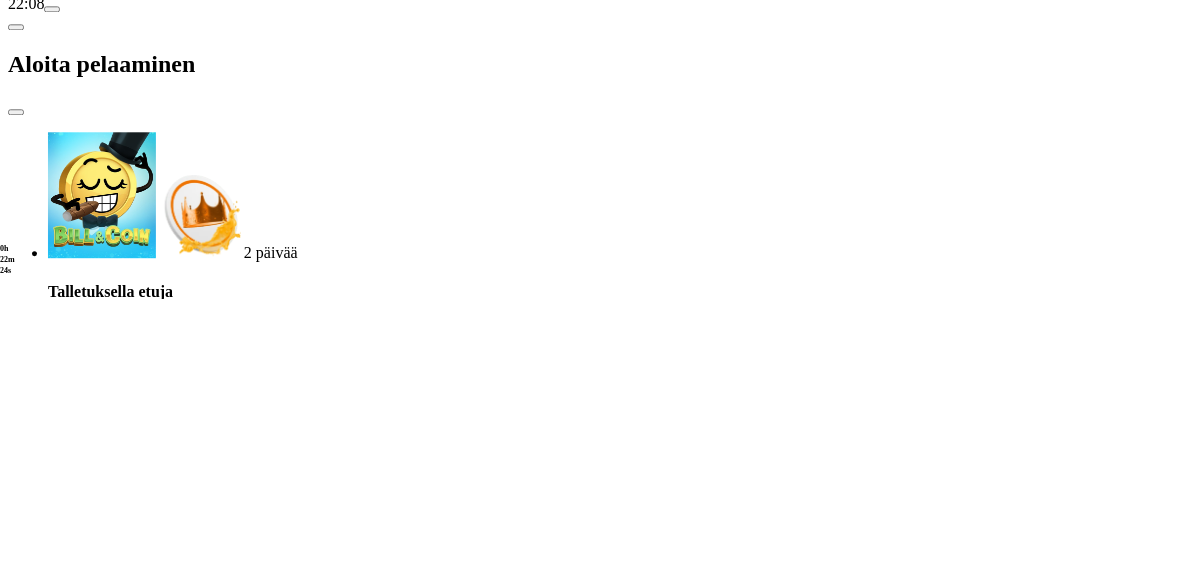 type on "***" 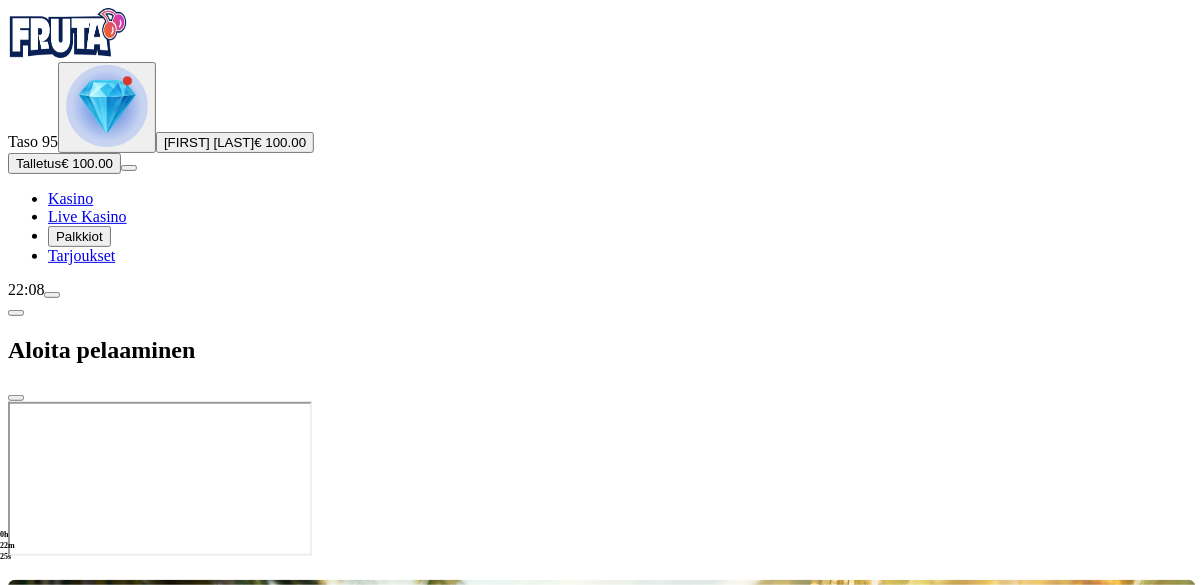 scroll, scrollTop: 0, scrollLeft: 0, axis: both 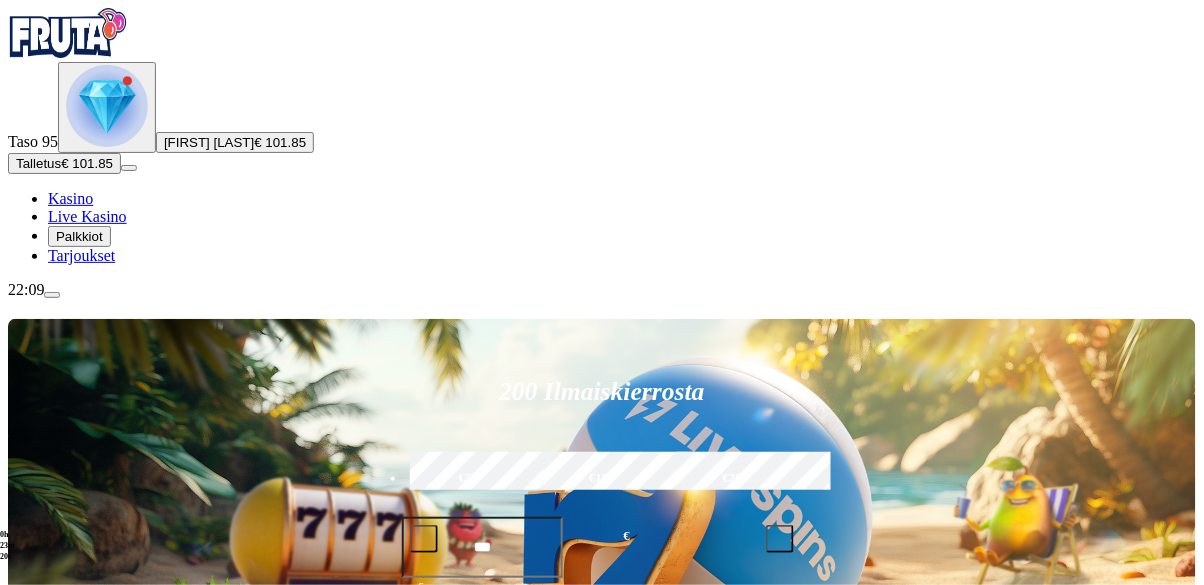click on "Pelaa nyt" at bounding box center (77, 1120) 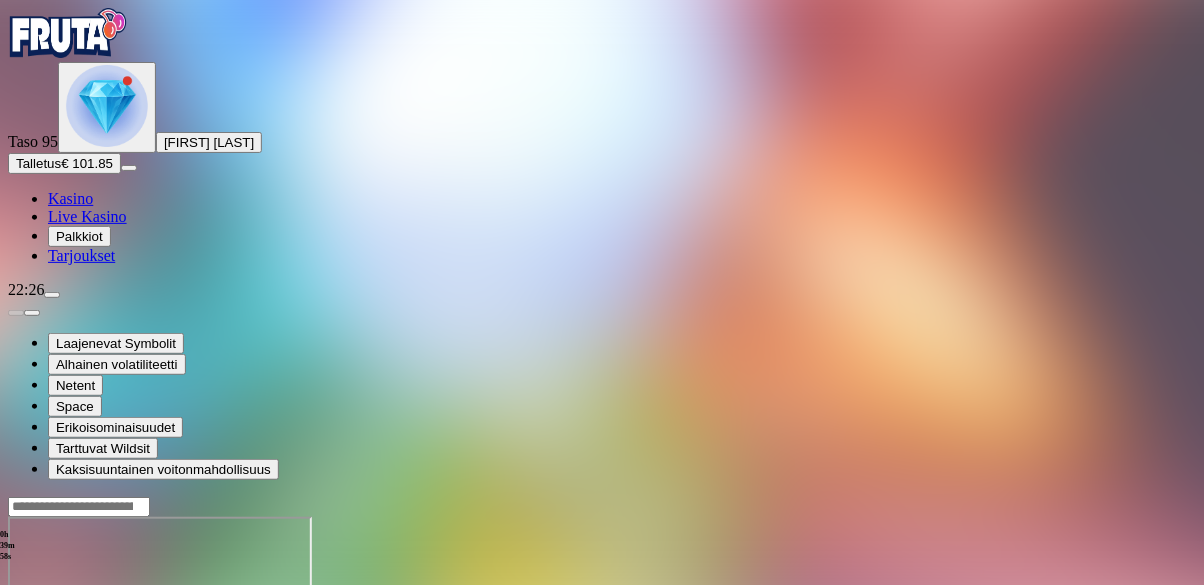 click at bounding box center (107, 107) 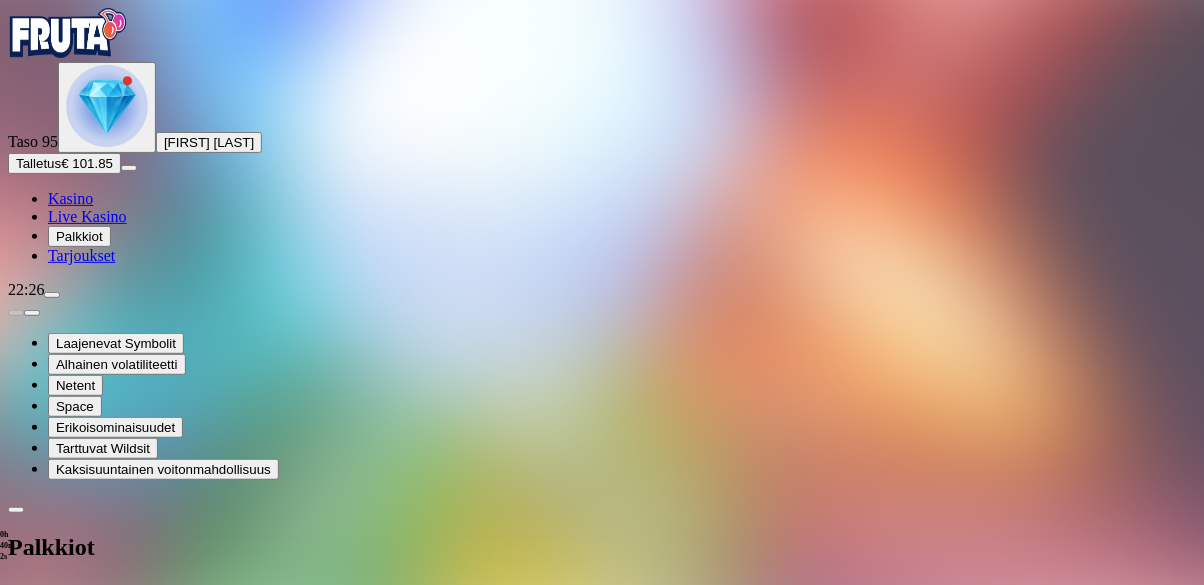 click at bounding box center [16, 595] 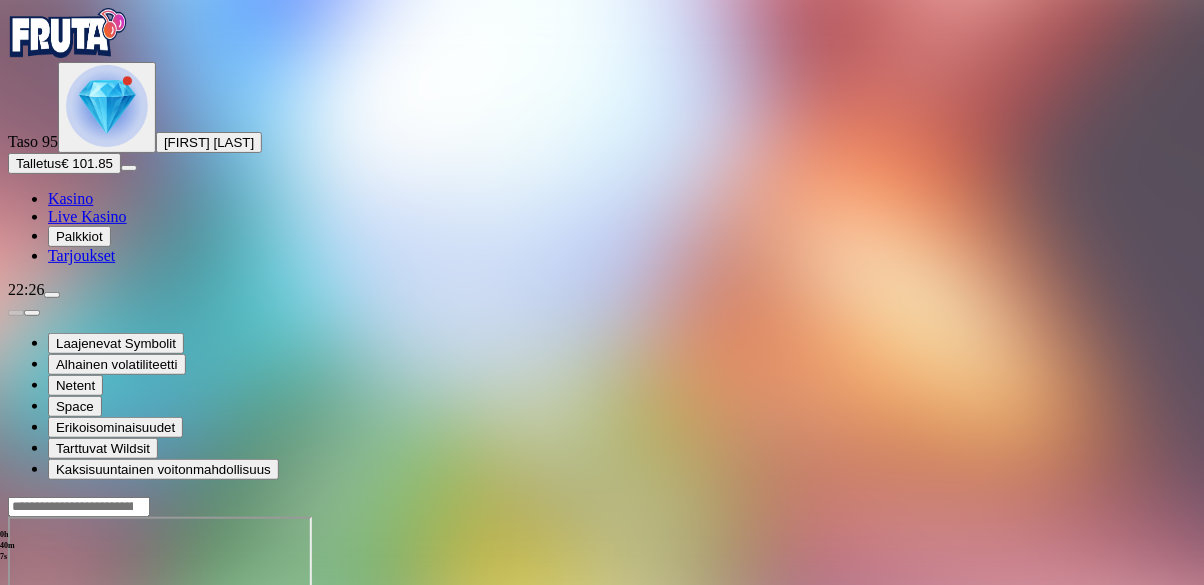 click on "0h 40m 7s" at bounding box center [8, 546] 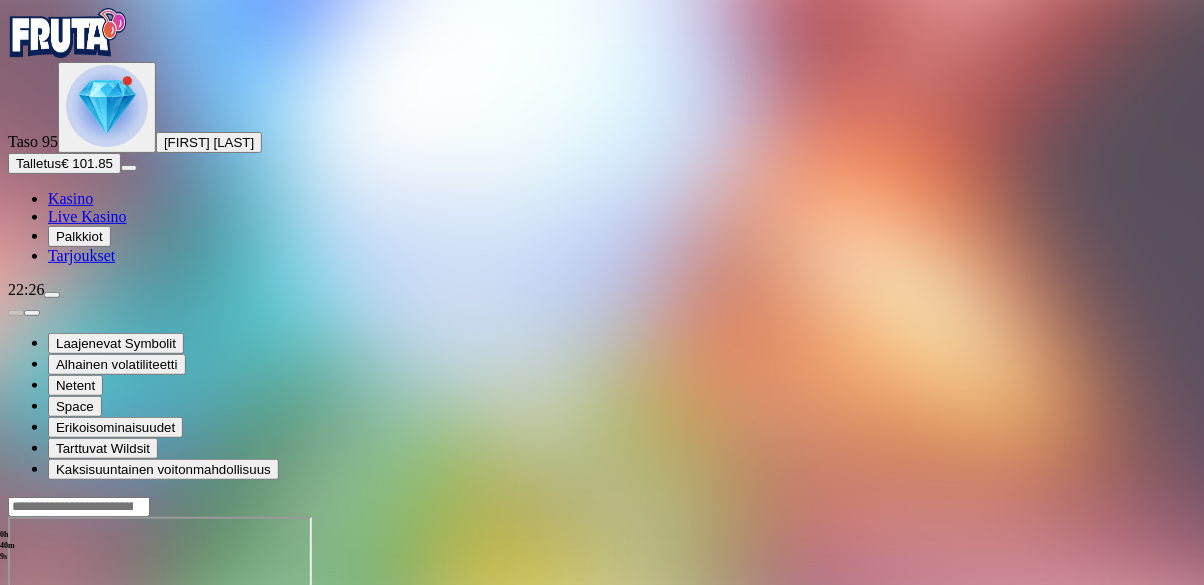 click on "Kasino Live Kasino Palkkiot Tarjoukset" at bounding box center [602, 227] 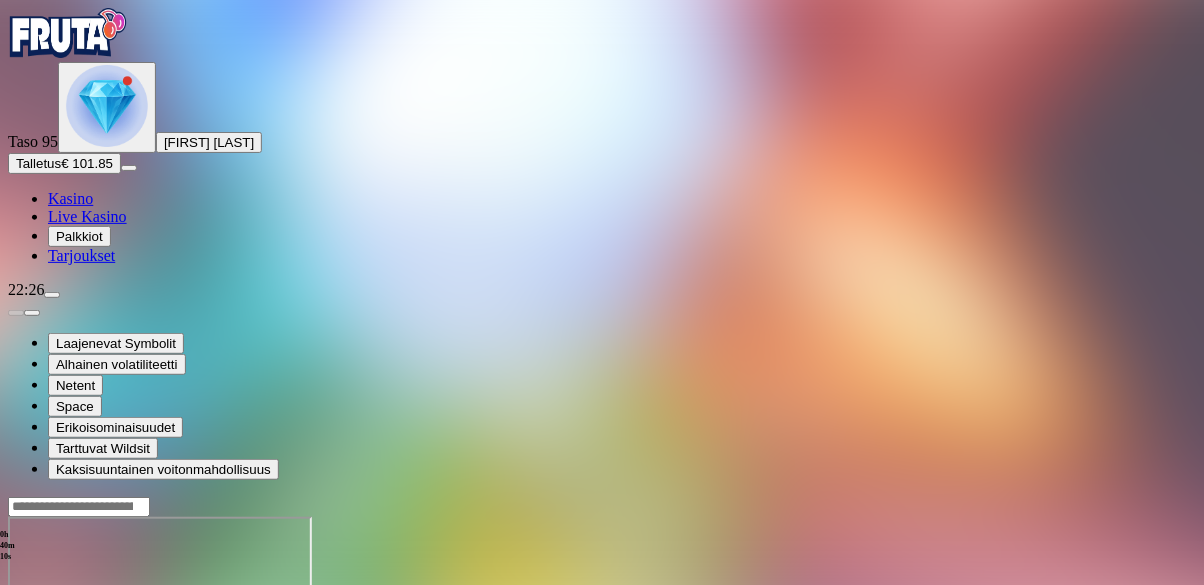 click on "Kasino" at bounding box center (70, 198) 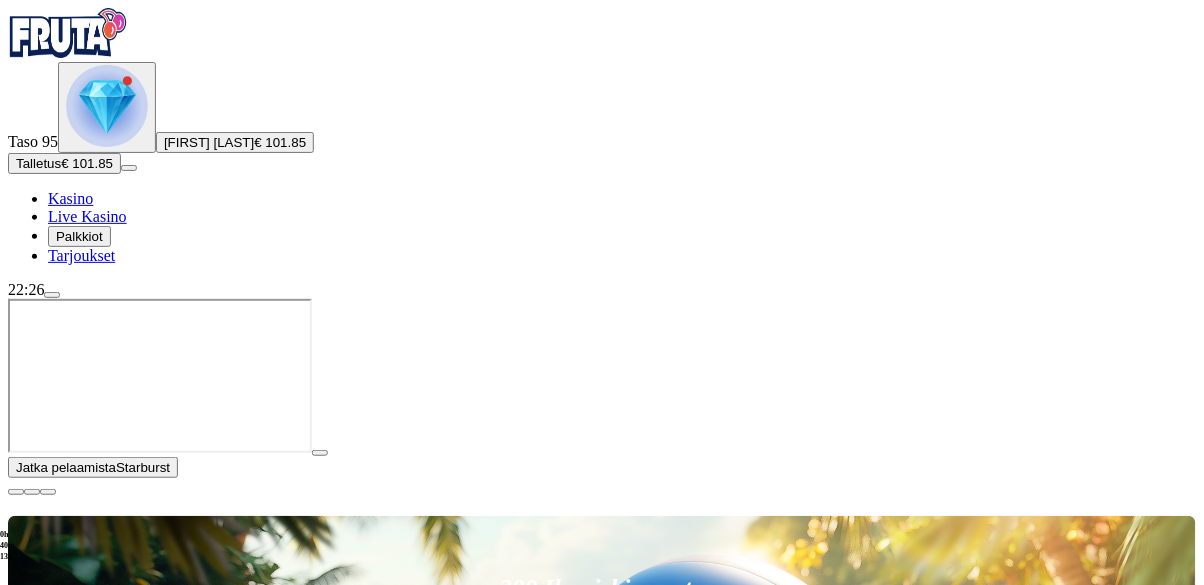 click at bounding box center (52, 295) 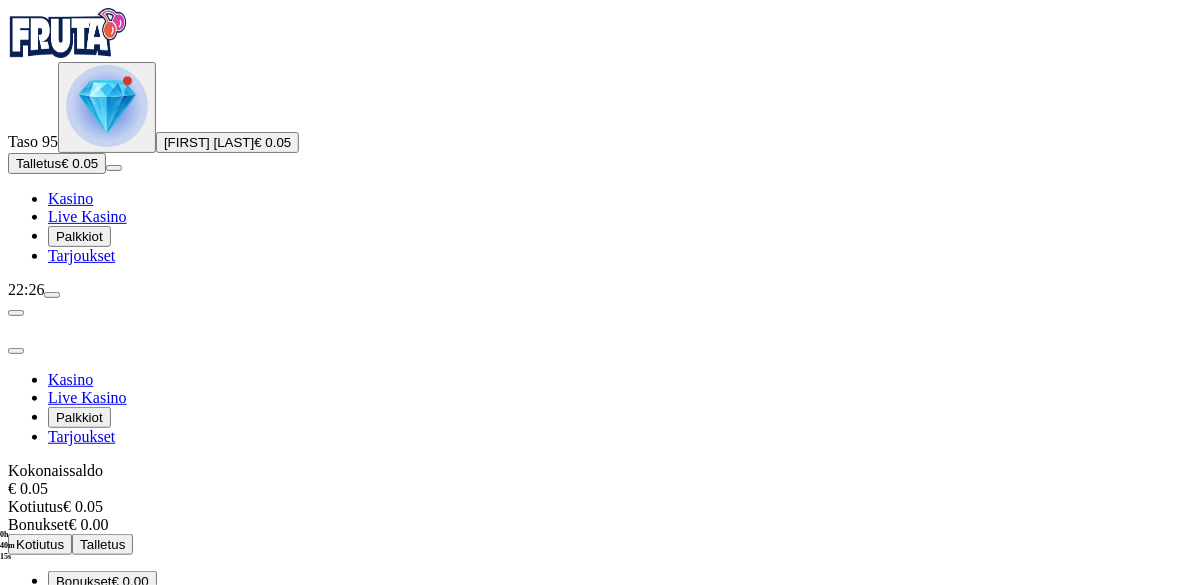 scroll, scrollTop: 30, scrollLeft: 0, axis: vertical 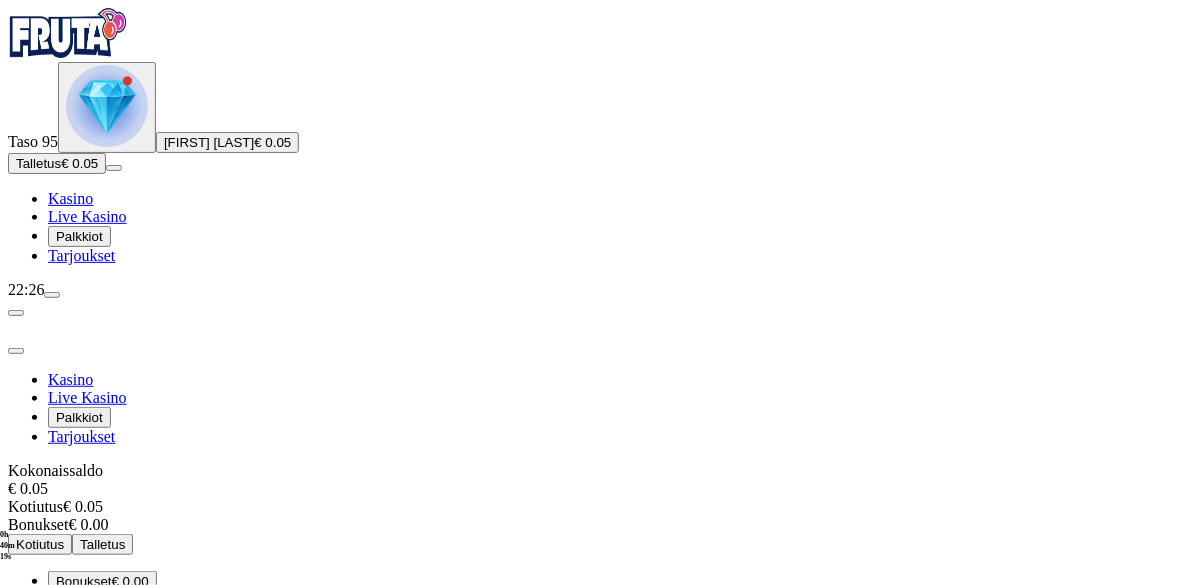 click on "Kirjaudu ulos" at bounding box center [54, 786] 